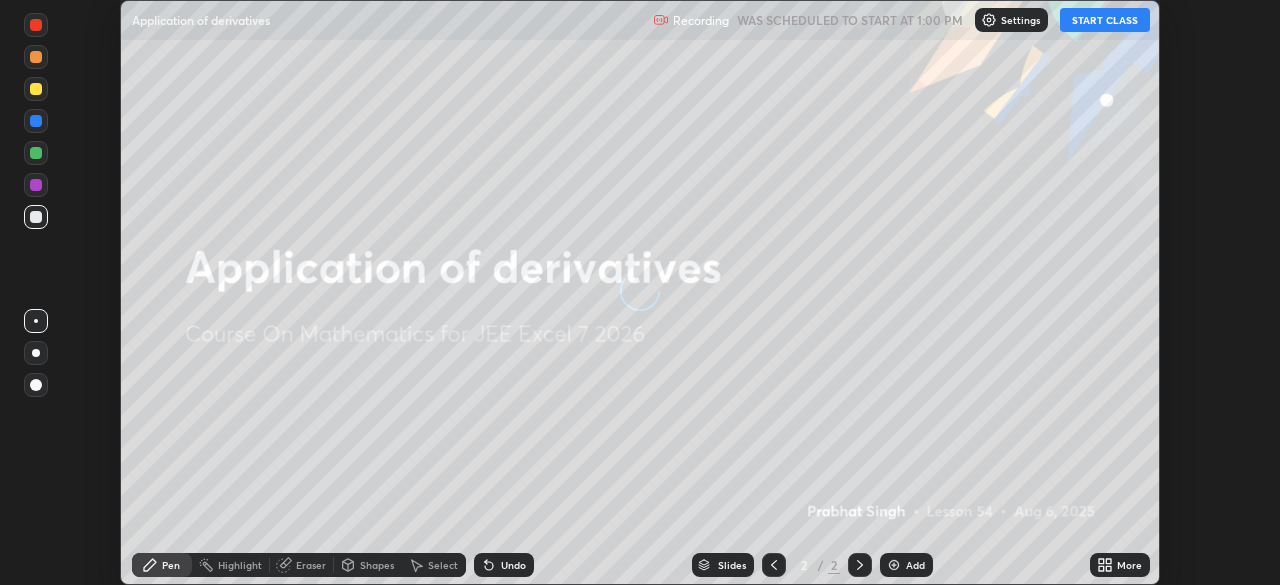 scroll, scrollTop: 0, scrollLeft: 0, axis: both 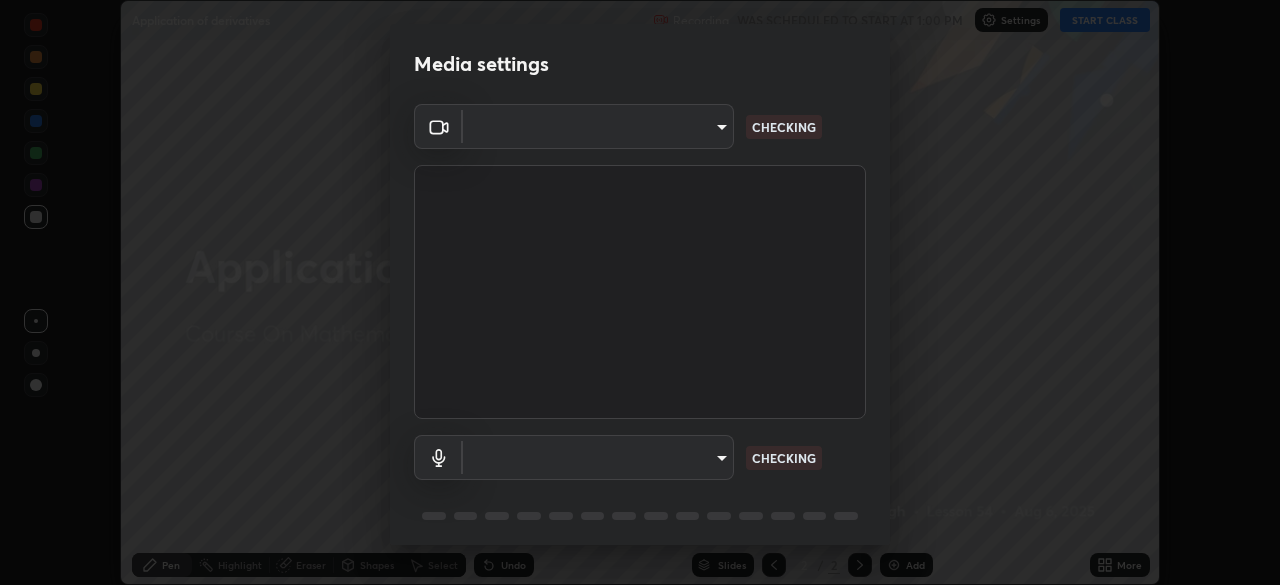 type on "b6d43a0201c377cd3575a75f153ec5d0f3e4dbb9f65f31adcc094efdfdde2c03" 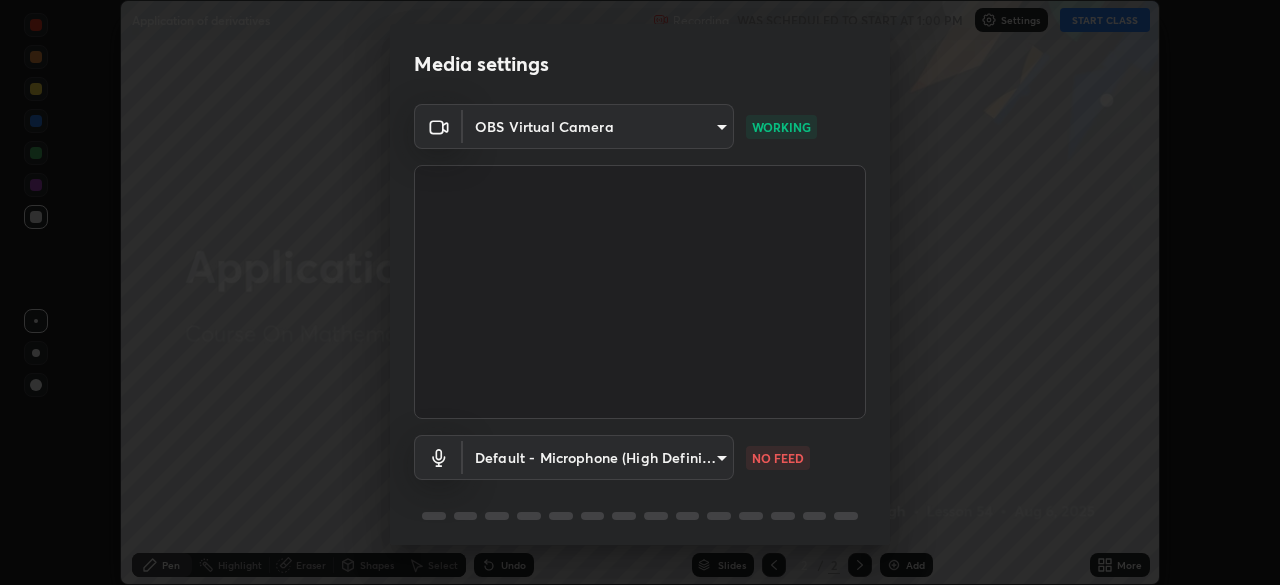 click on "Erase all Application of derivatives Recording WAS SCHEDULED TO START AT  1:00 PM Settings START CLASS Setting up your live class Application of derivatives • L54 of Course On Mathematics for JEE Excel 7 2026 [PERSON] Pen Highlight Eraser Shapes Select Undo Slides 2 / 2 Add More No doubts shared Encourage your learners to ask a doubt for better clarity Report an issue Reason for reporting Buffering Chat not working Audio - Video sync issue Educator video quality low ​ Attach an image Report Media settings OBS Virtual Camera [HASH] WORKING Default - Microphone (High Definition Audio Device) default NO FEED 1 / 5 Next" at bounding box center (640, 292) 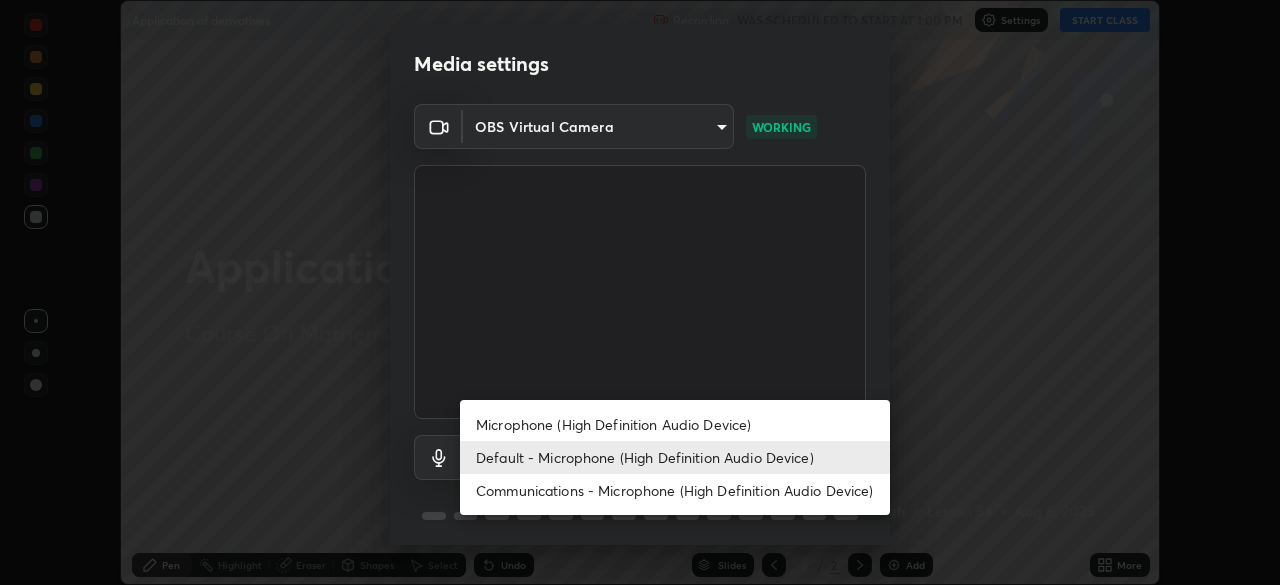 click on "Communications - Microphone (High Definition Audio Device)" at bounding box center [675, 490] 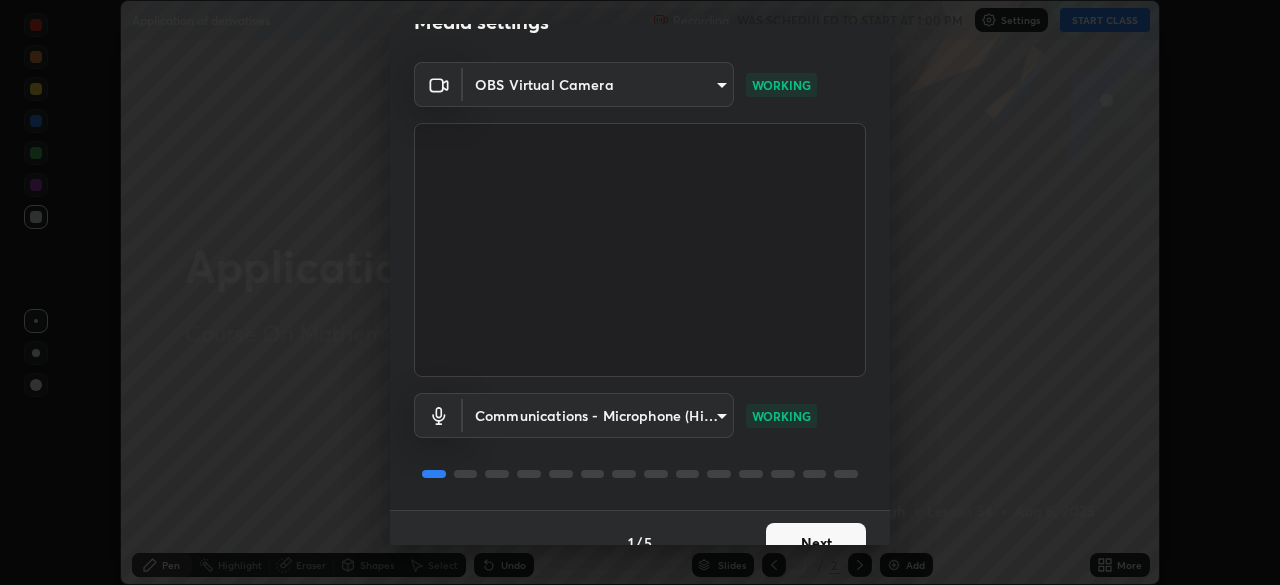scroll, scrollTop: 71, scrollLeft: 0, axis: vertical 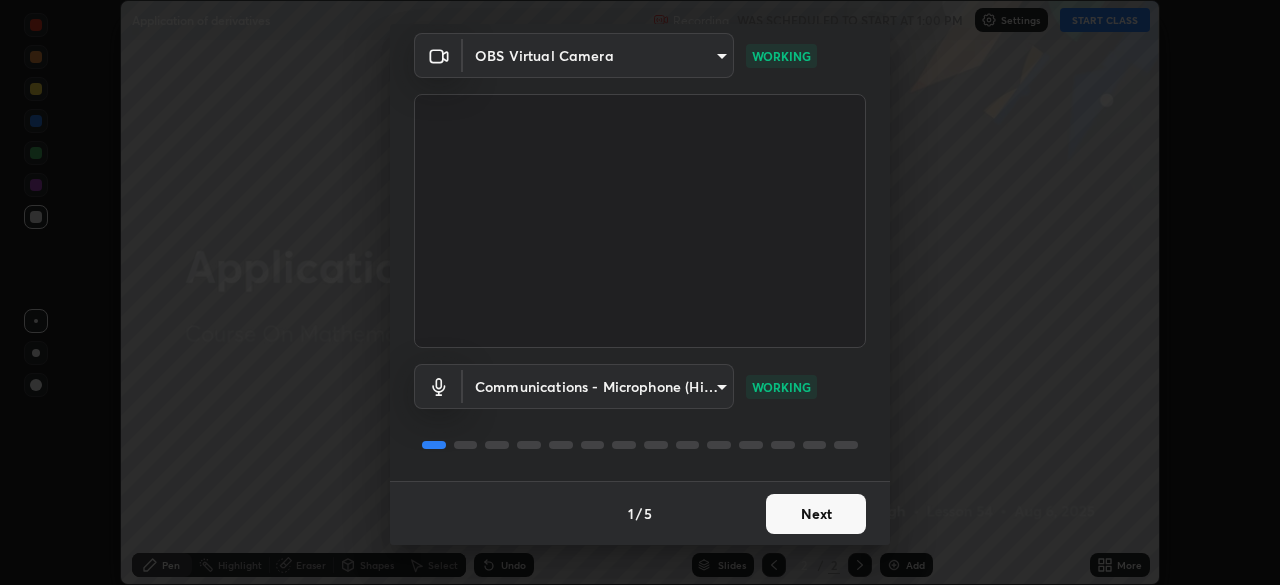 click on "Next" at bounding box center (816, 514) 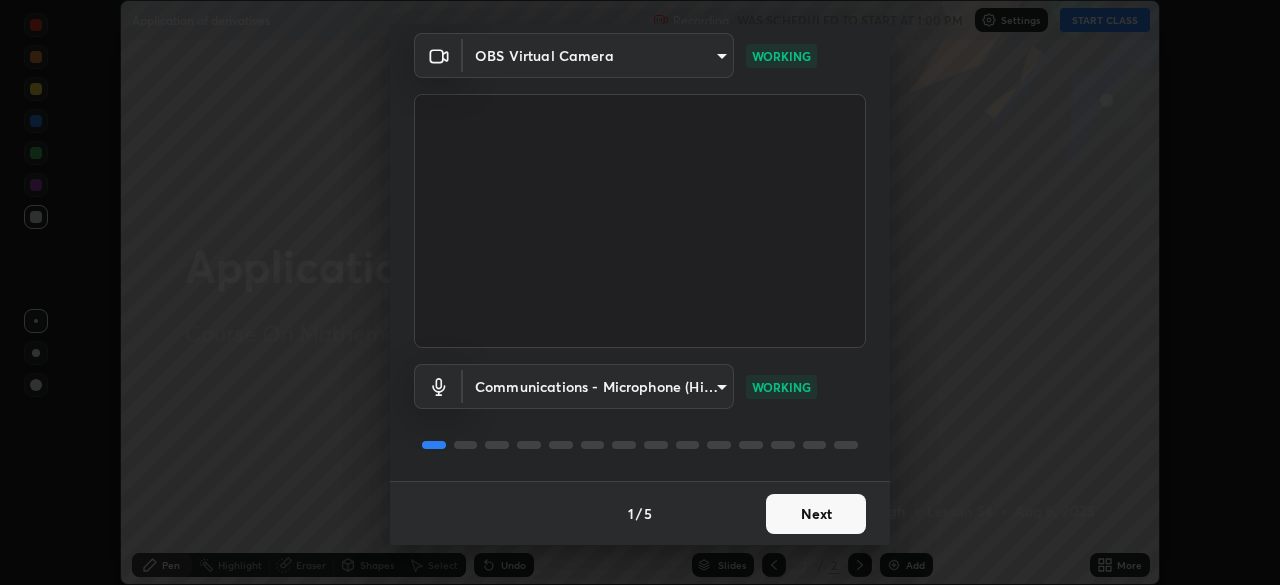 scroll, scrollTop: 0, scrollLeft: 0, axis: both 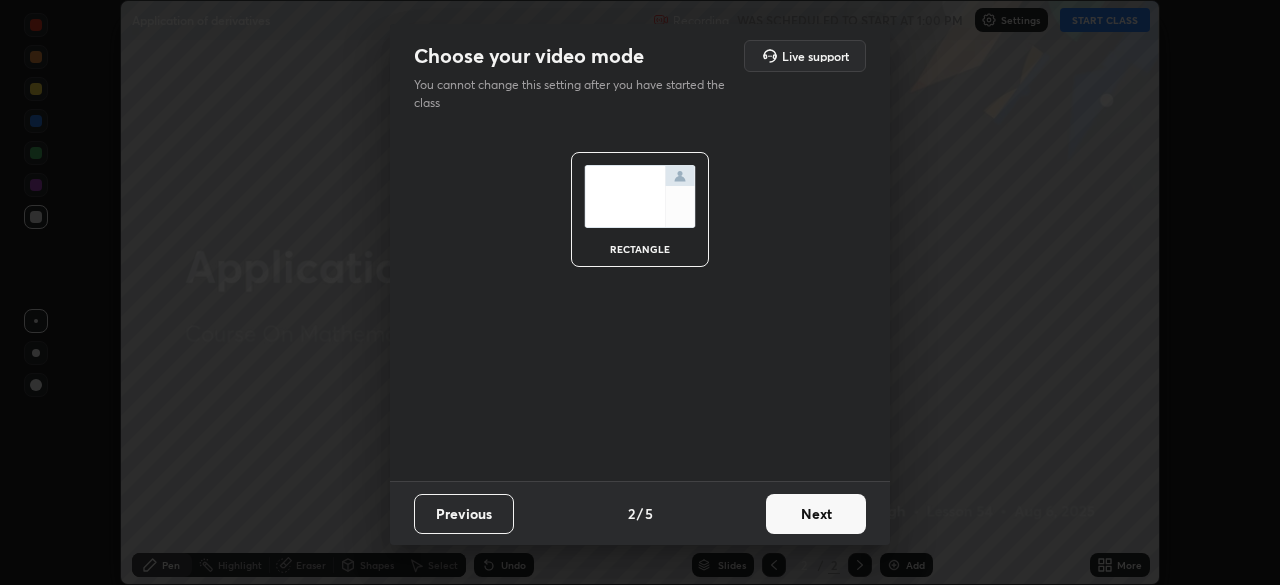 click on "Next" at bounding box center (816, 514) 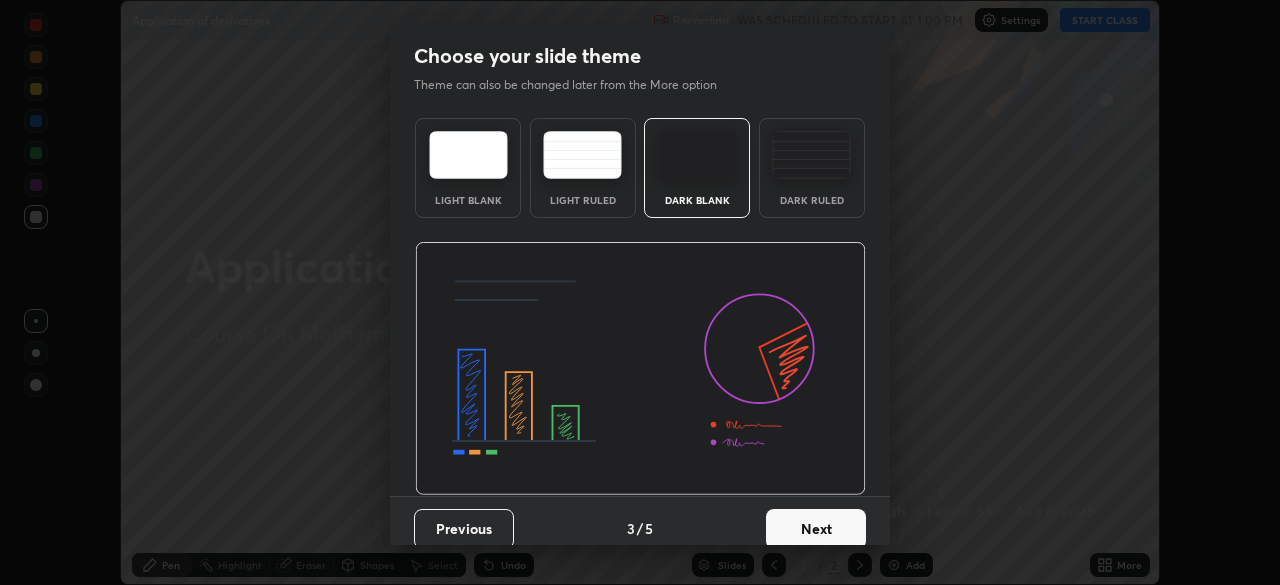 click on "Next" at bounding box center (816, 529) 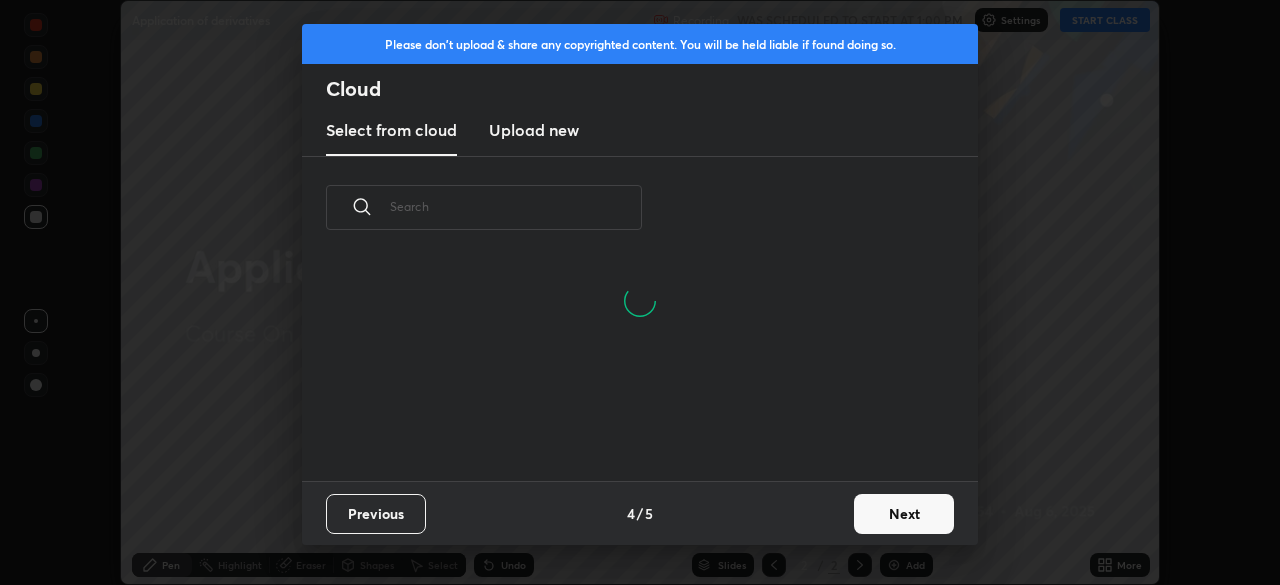 click on "Next" at bounding box center [904, 514] 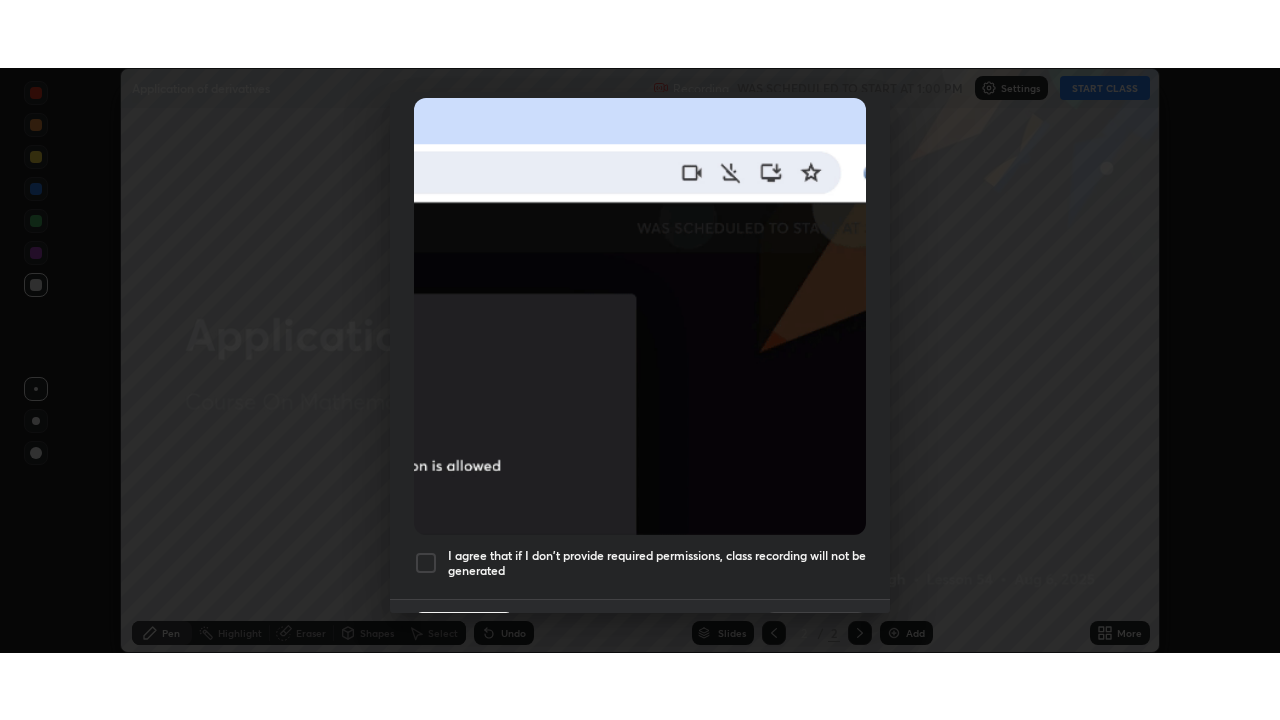 scroll, scrollTop: 479, scrollLeft: 0, axis: vertical 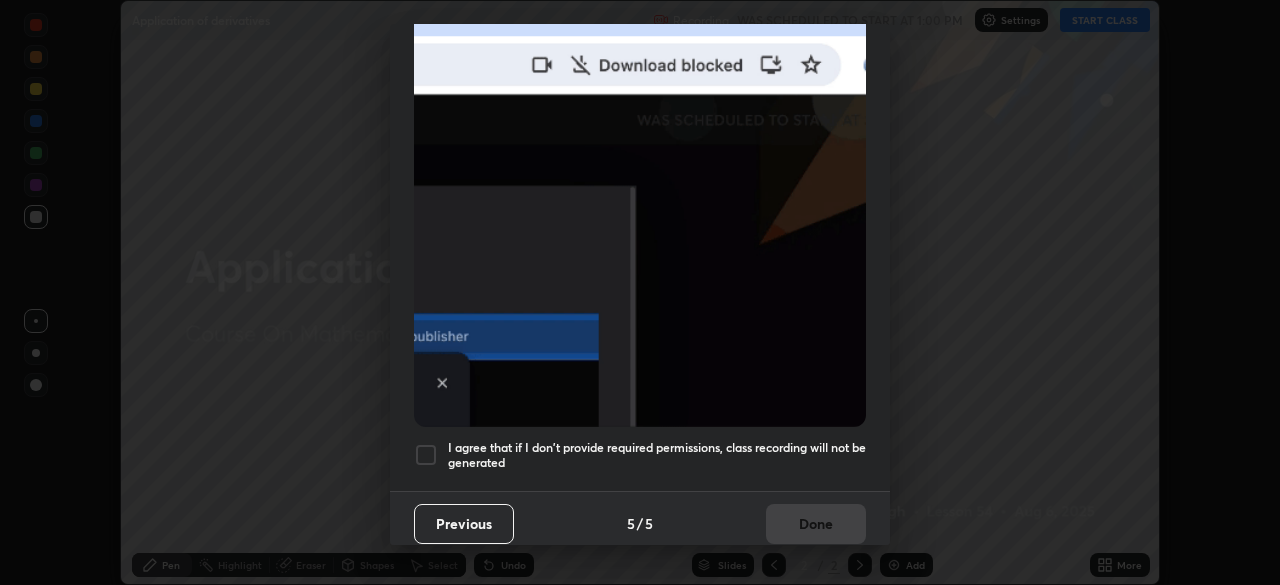 click at bounding box center [426, 455] 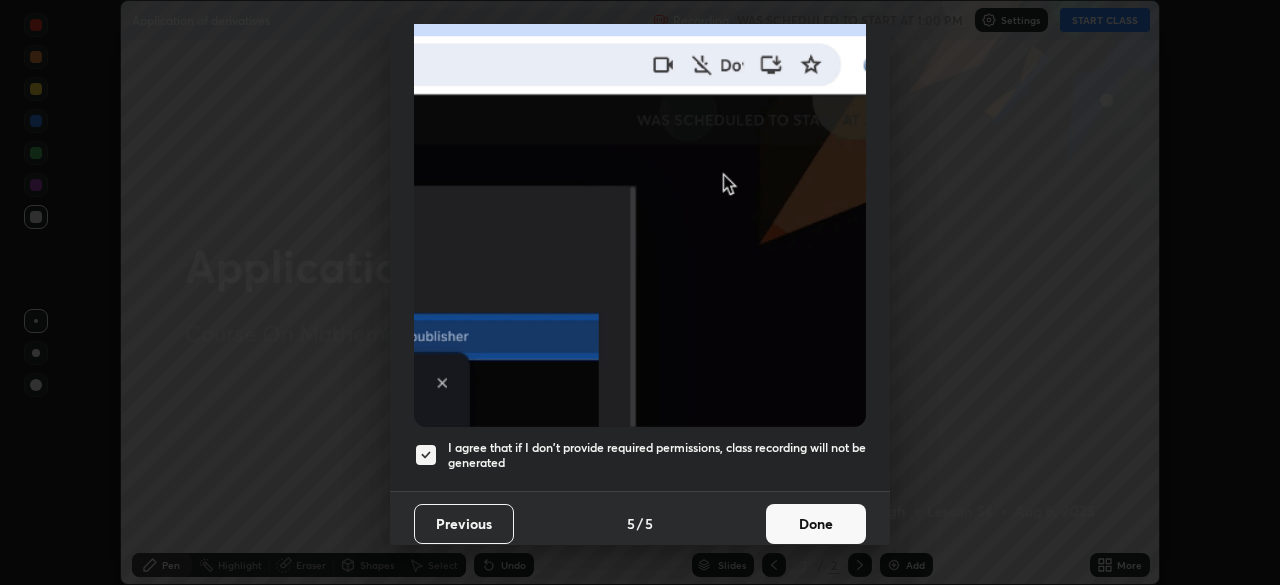 click on "Done" at bounding box center [816, 524] 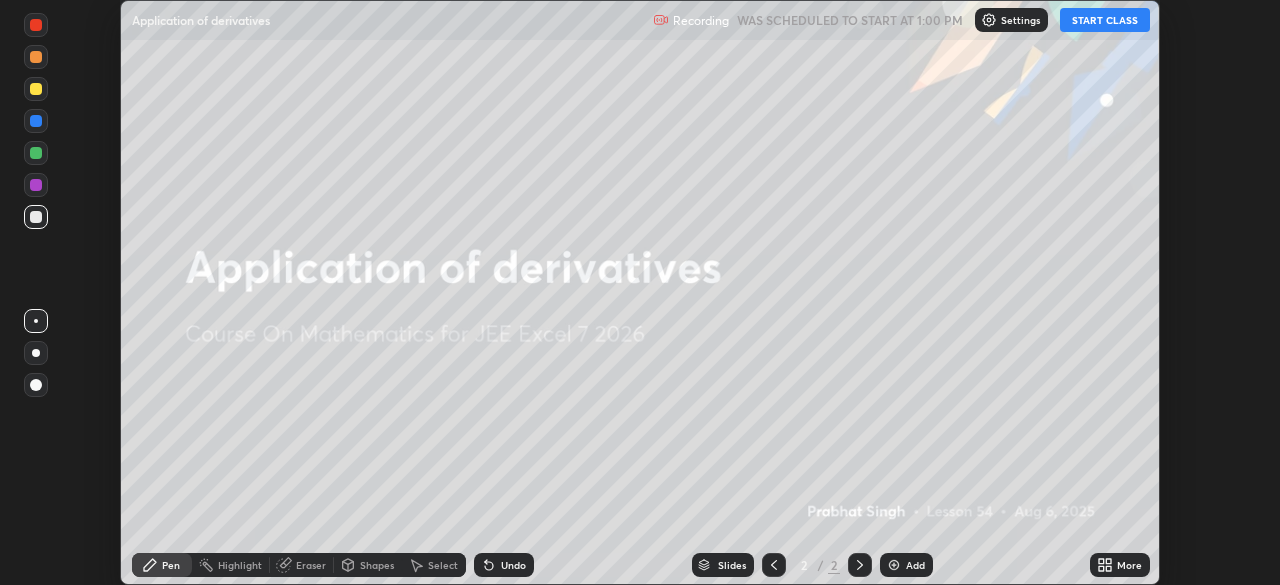 click 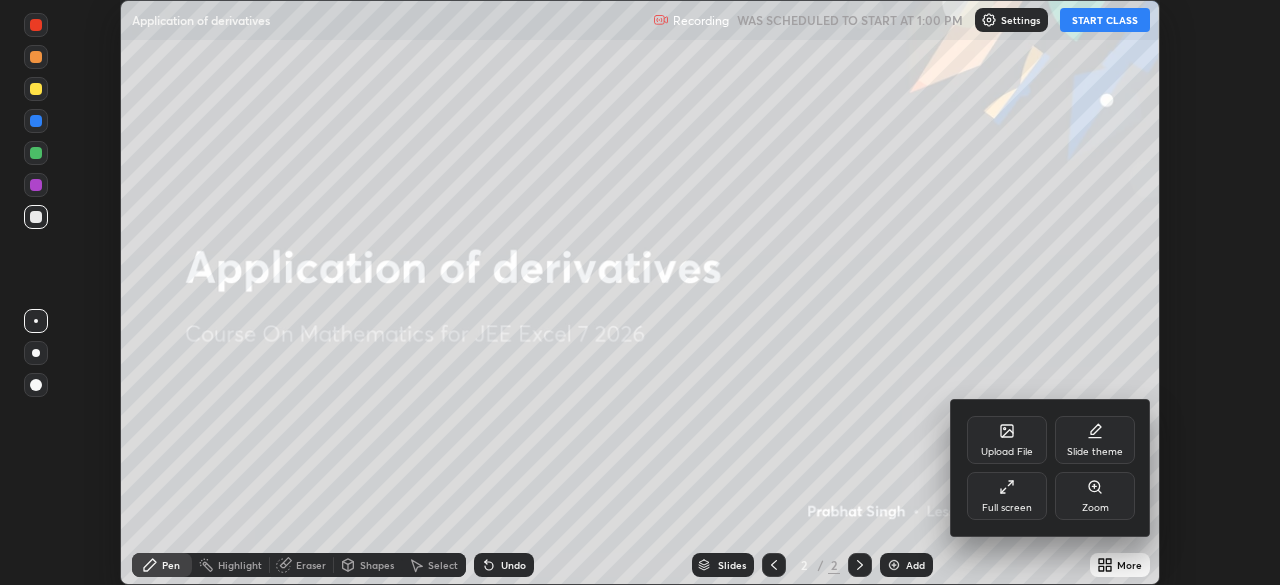 click on "Full screen" at bounding box center (1007, 508) 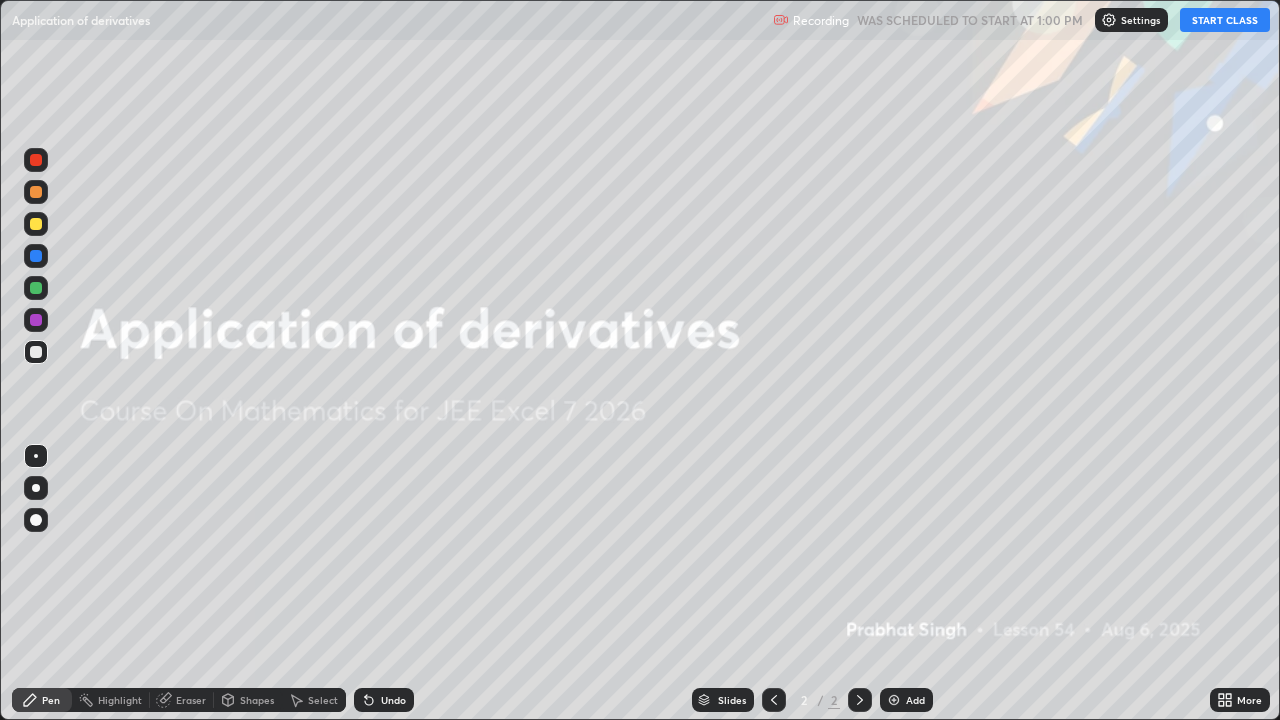 scroll, scrollTop: 99280, scrollLeft: 98720, axis: both 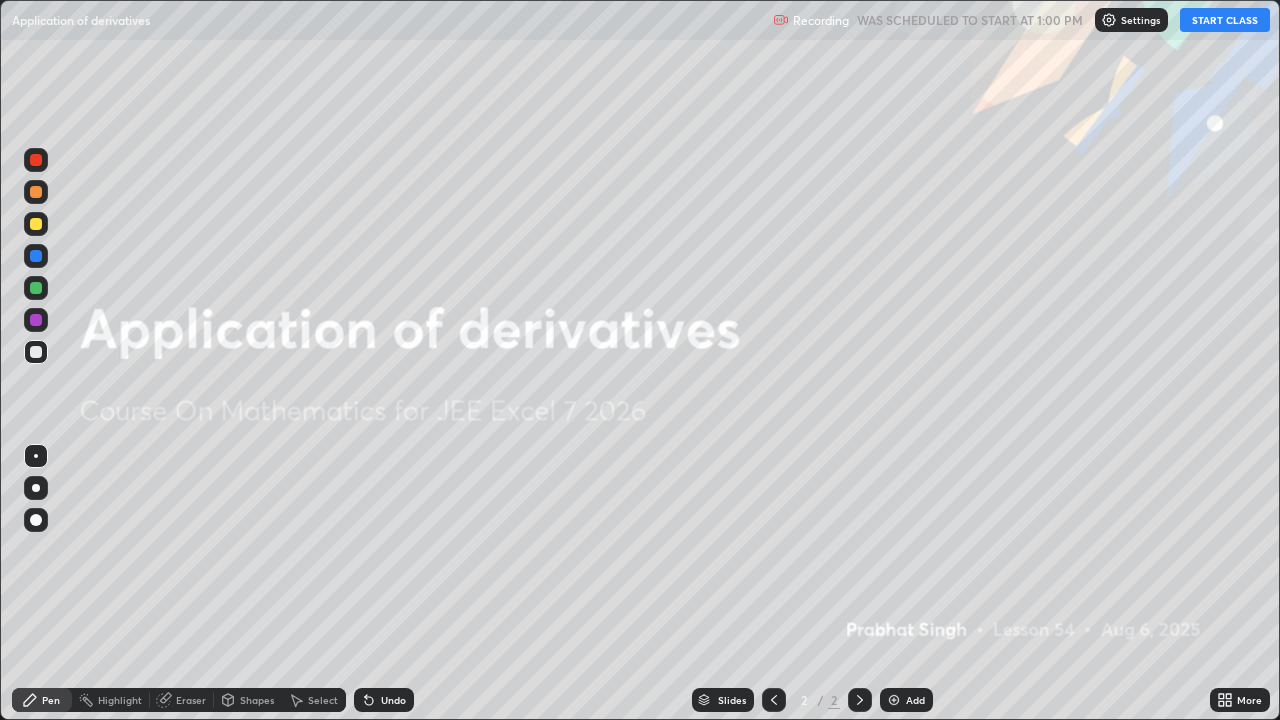 click on "START CLASS" at bounding box center (1225, 20) 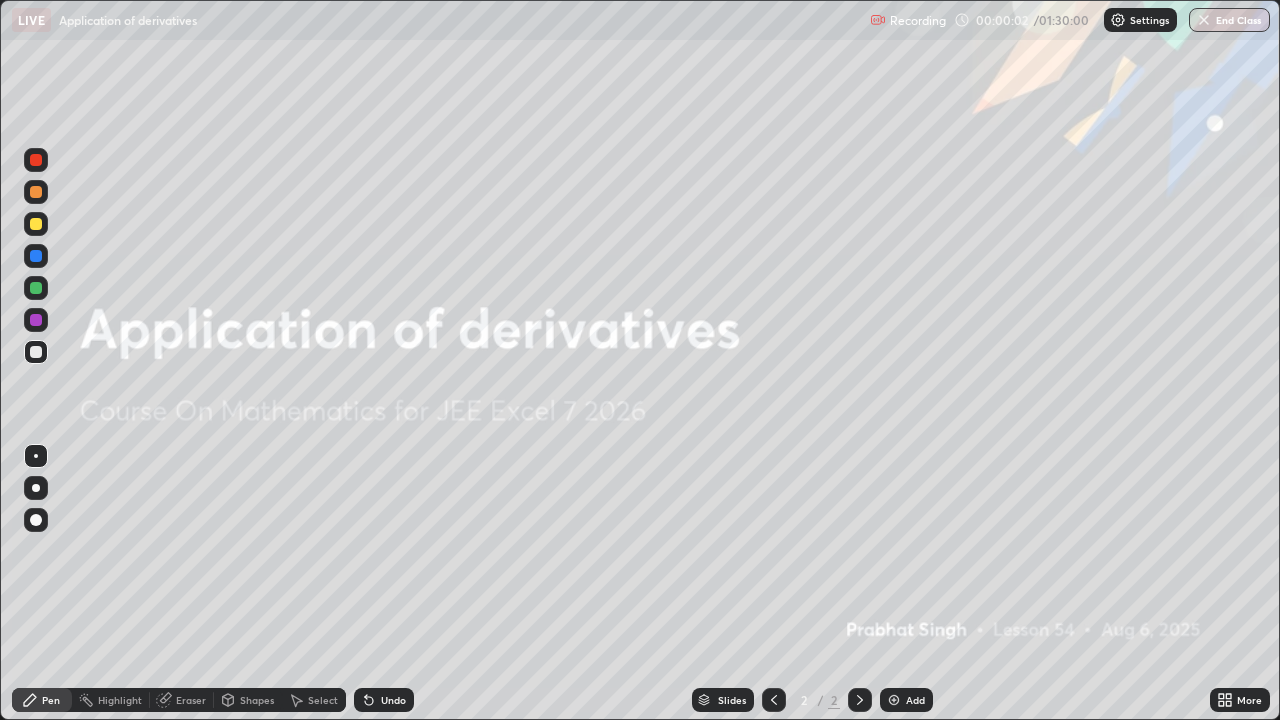 click on "Add" at bounding box center (906, 700) 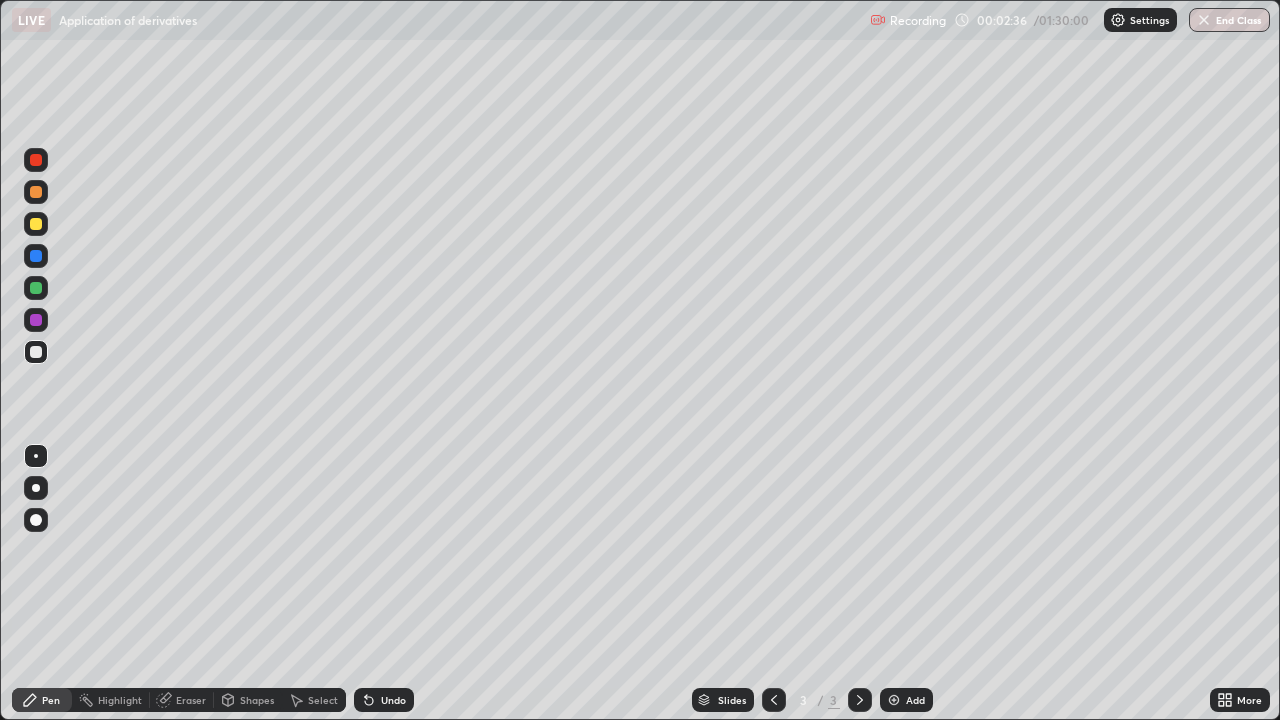 click on "Undo" at bounding box center (393, 700) 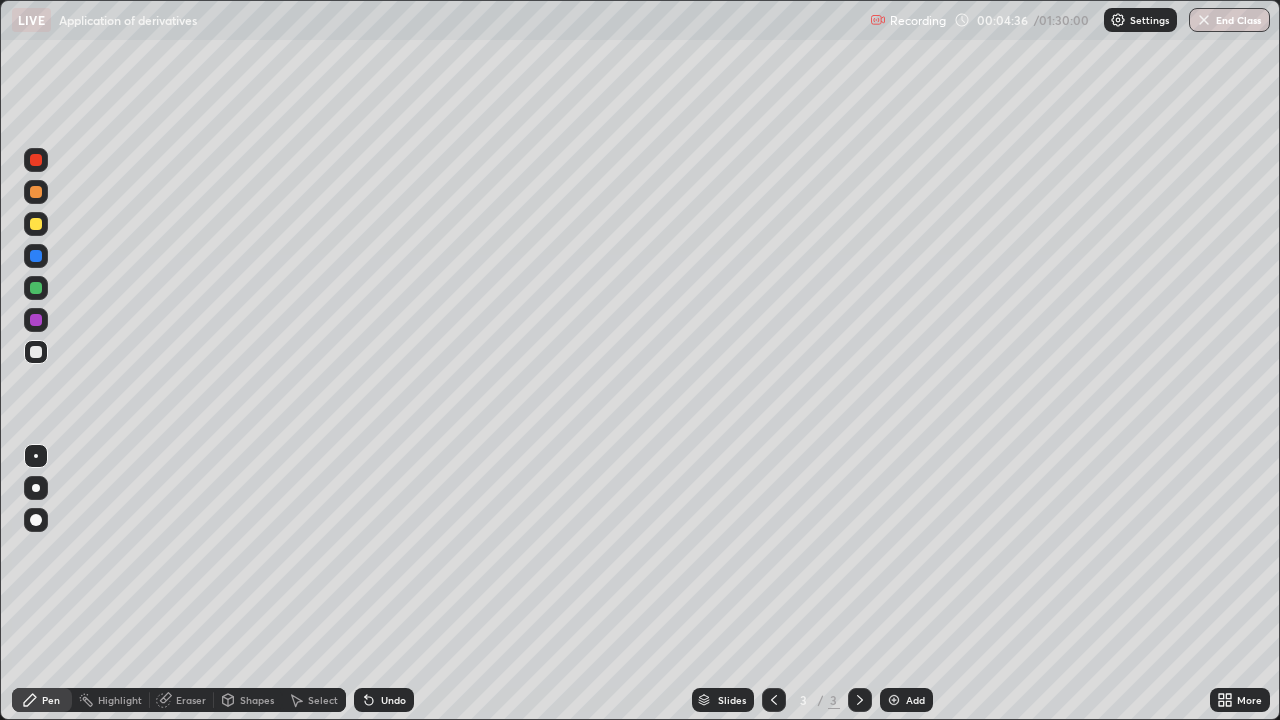 click at bounding box center (894, 700) 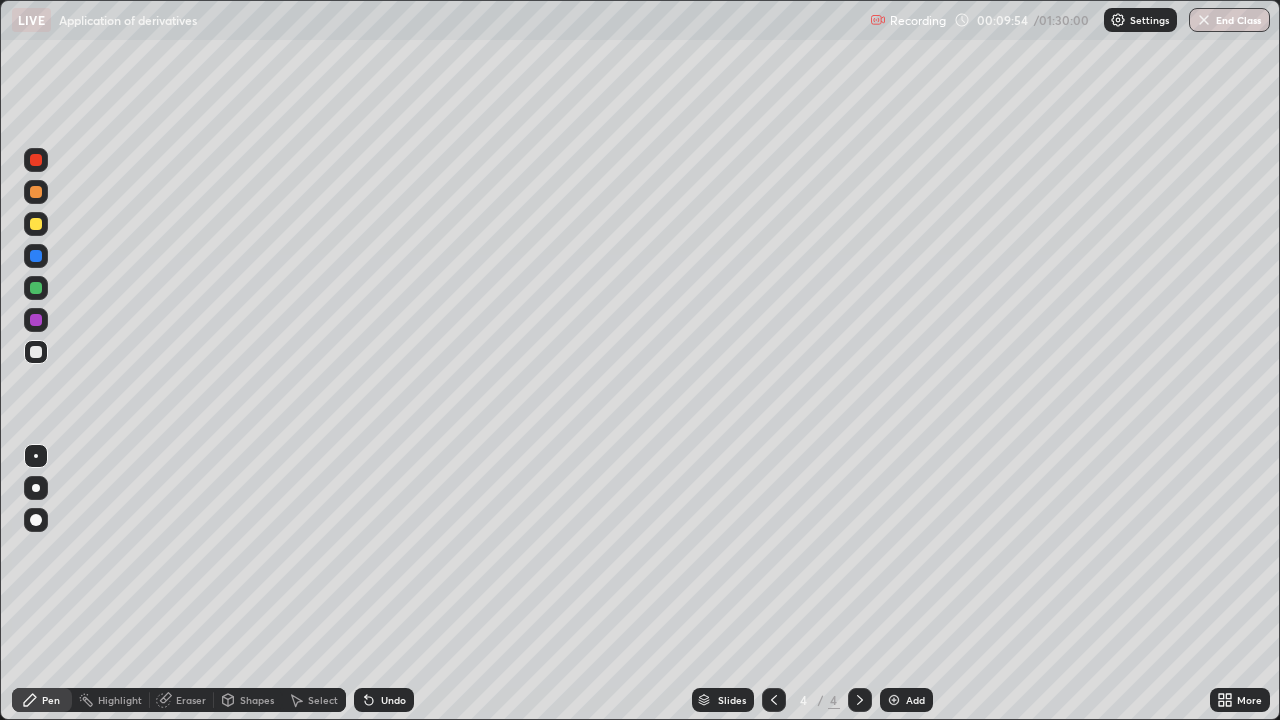 click at bounding box center (894, 700) 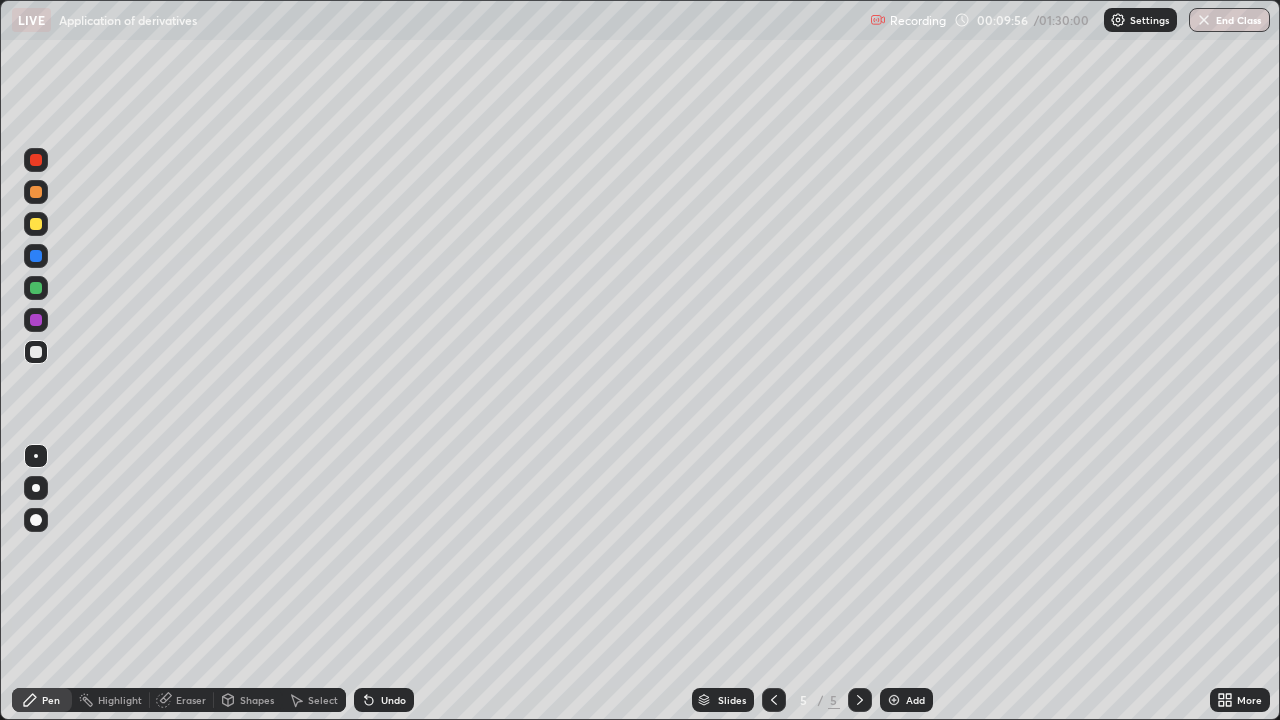 click at bounding box center [36, 224] 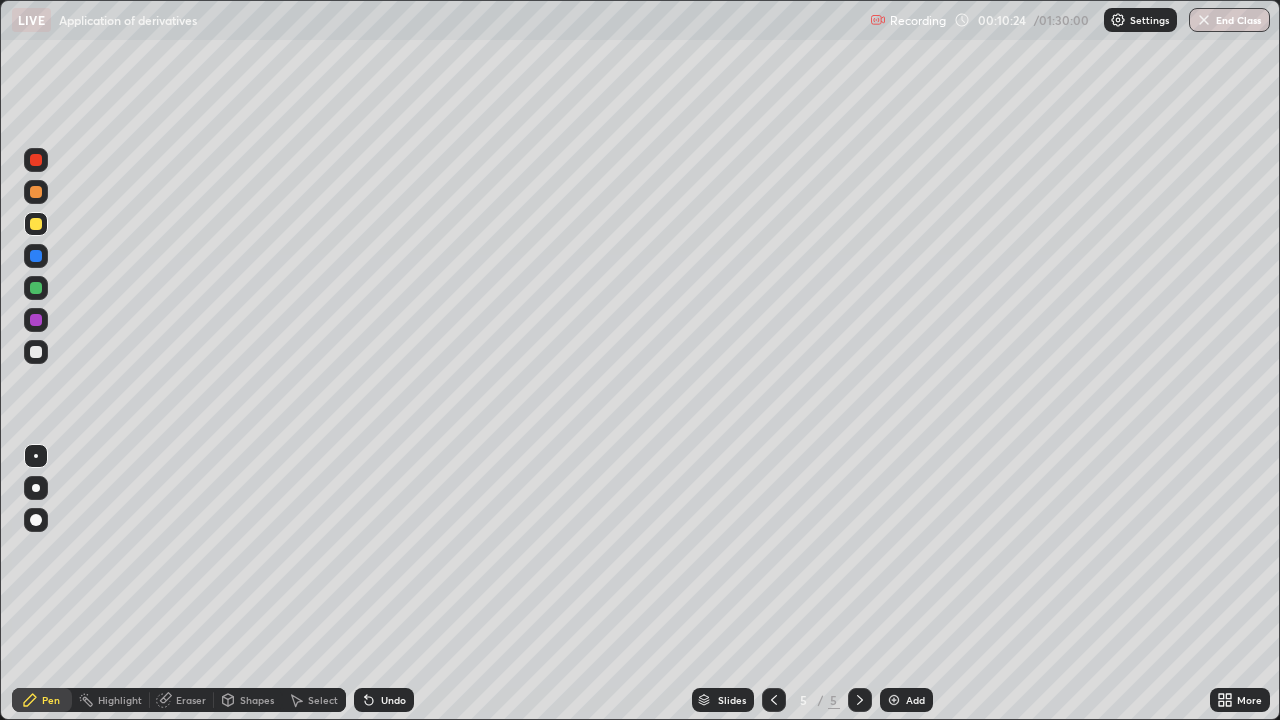 click at bounding box center [36, 288] 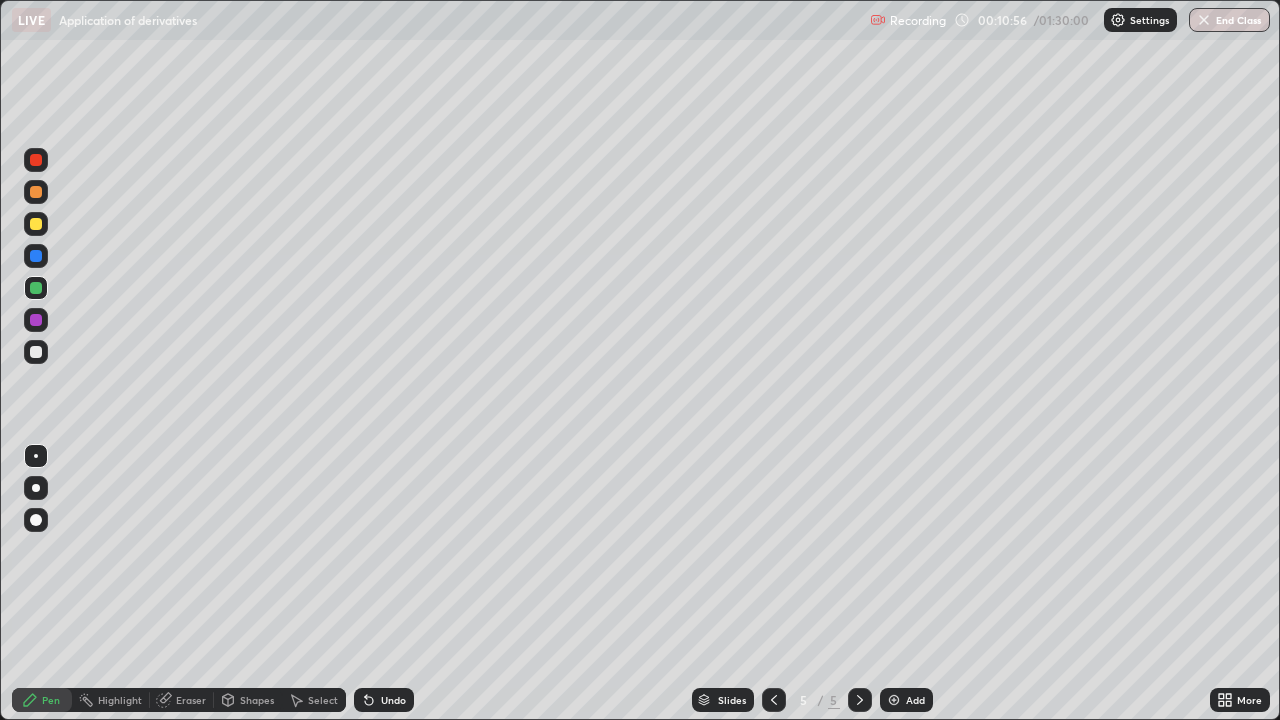 click on "Undo" at bounding box center [393, 700] 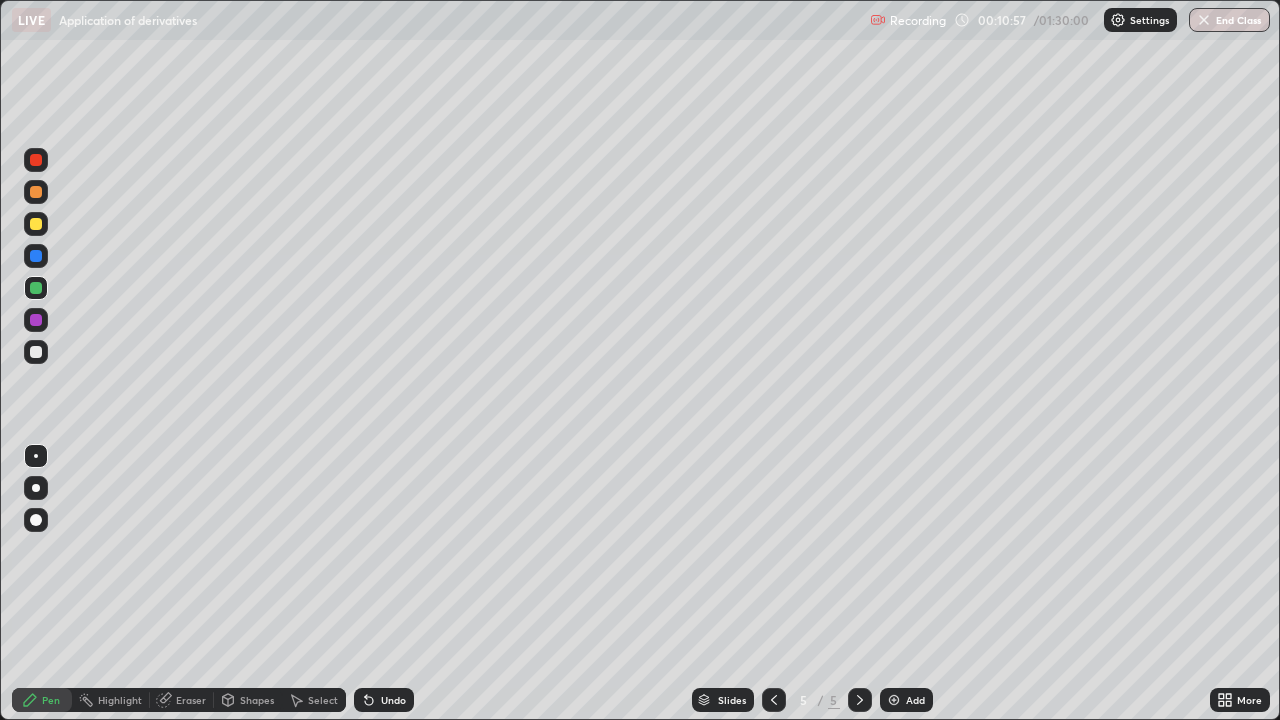 click on "Undo" at bounding box center [393, 700] 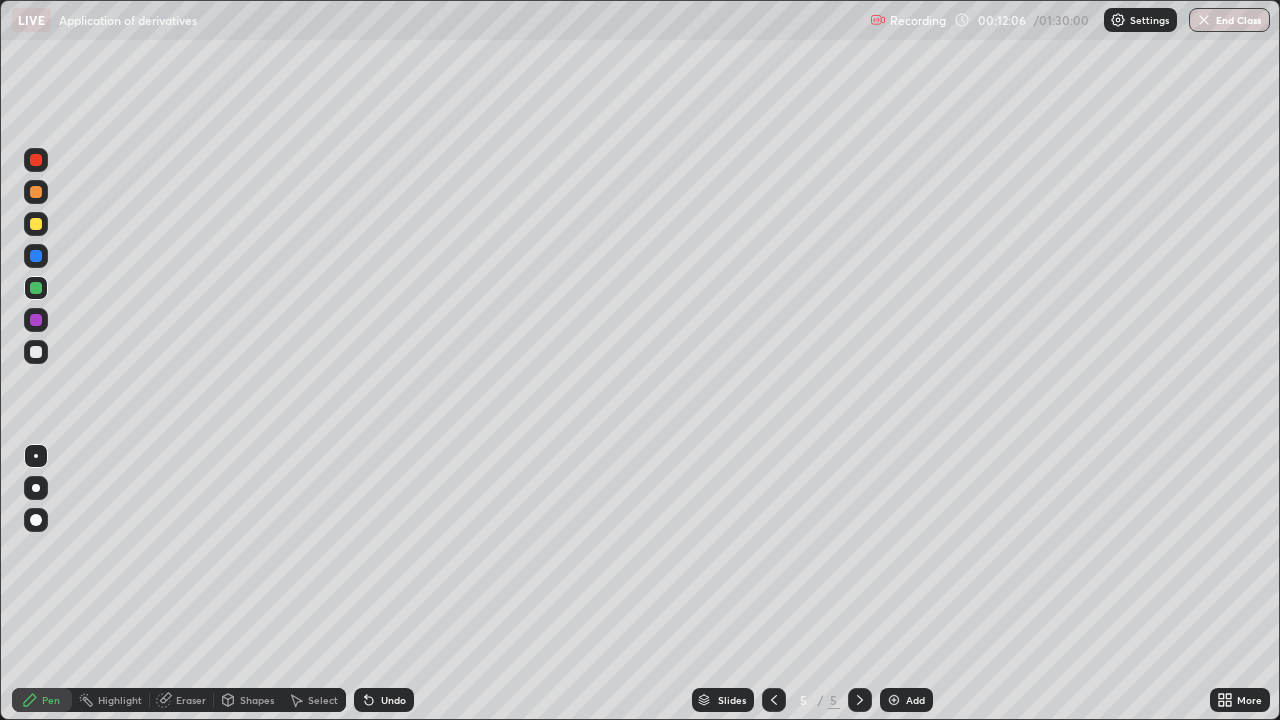 click at bounding box center [36, 352] 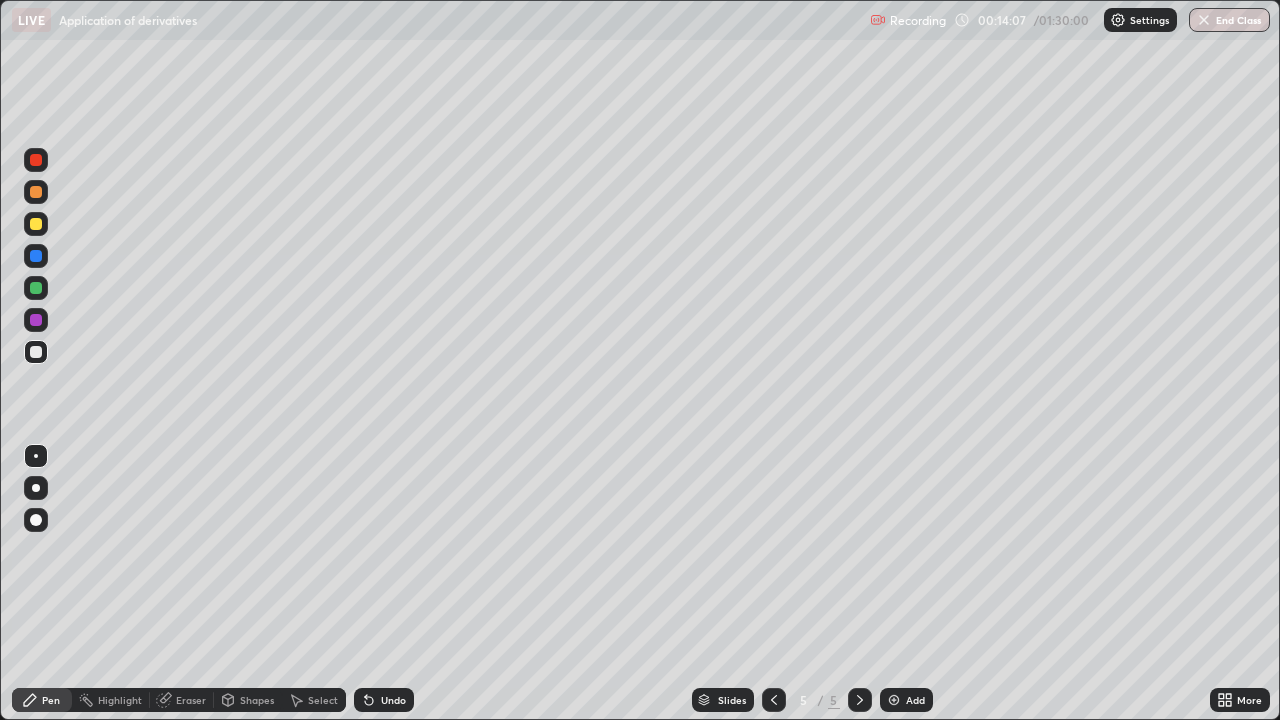 click at bounding box center (36, 224) 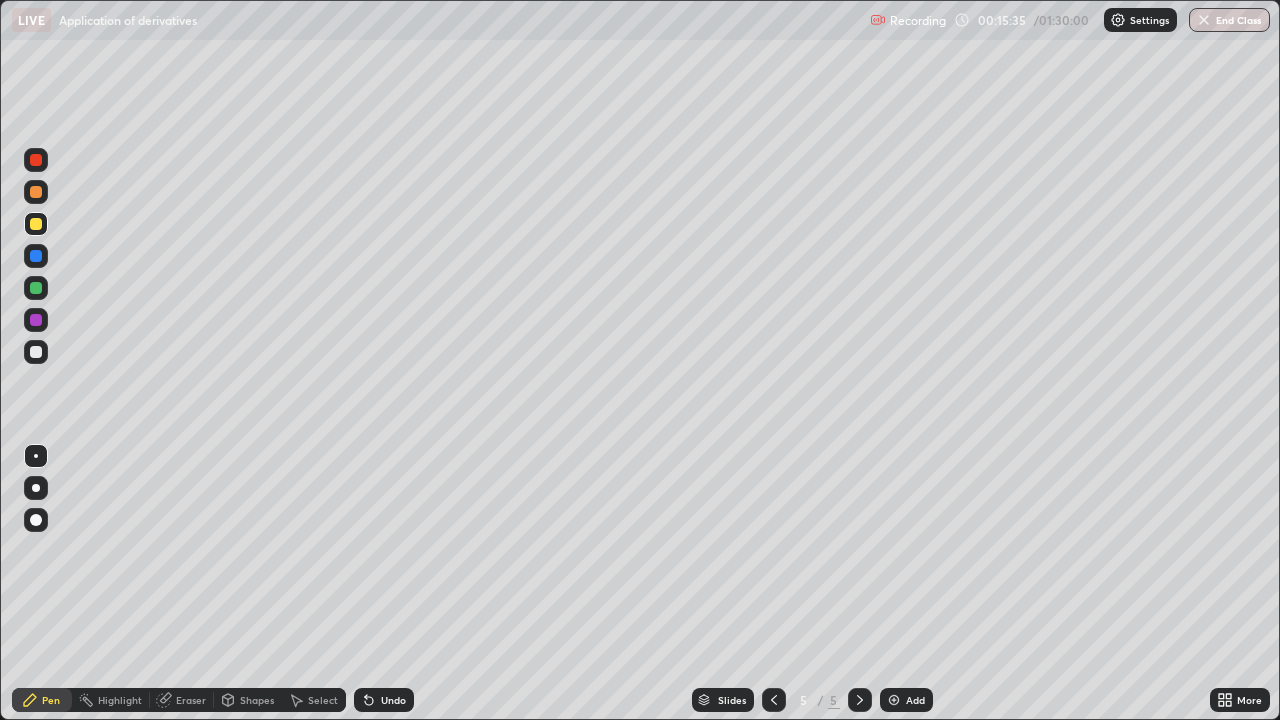 click on "Undo" at bounding box center [384, 700] 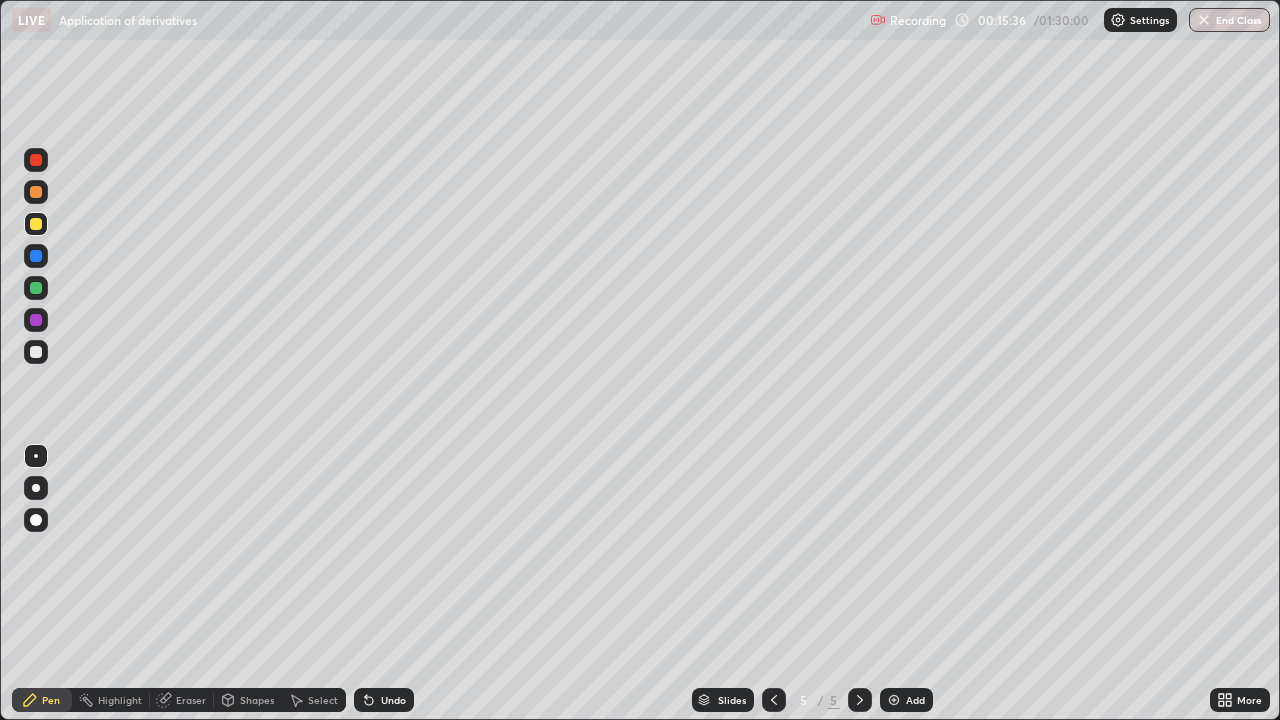 click 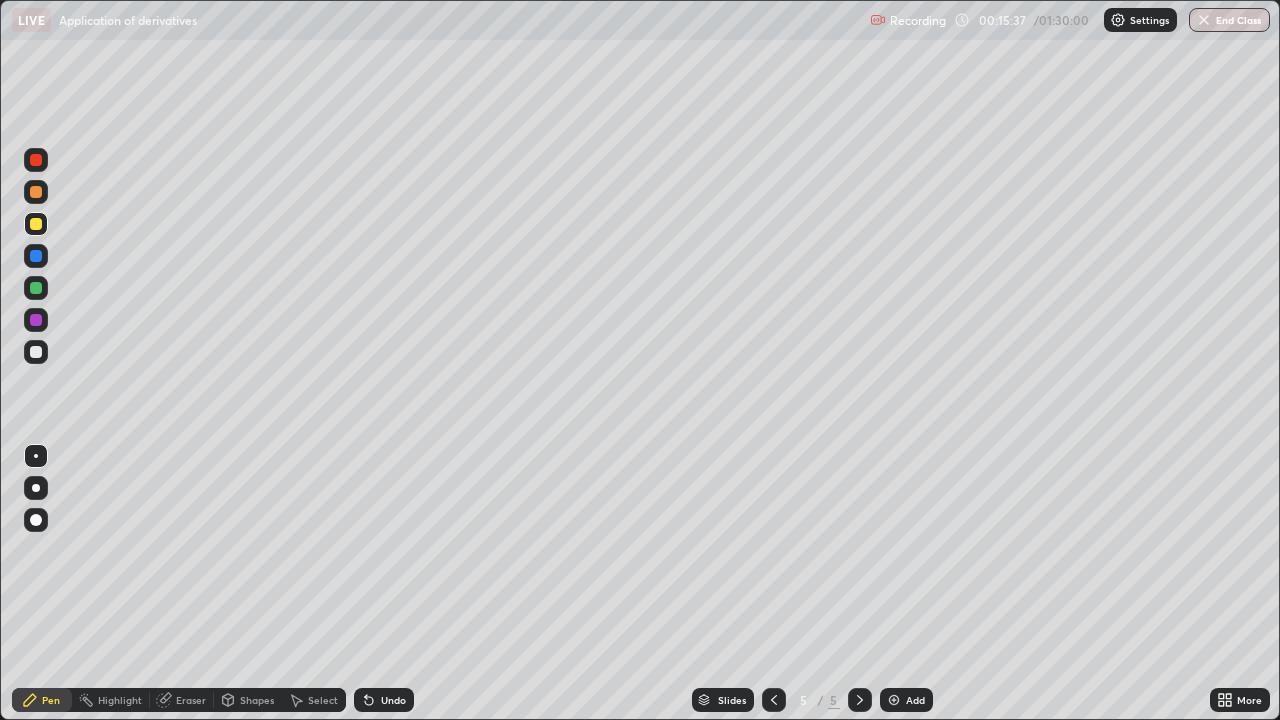 click 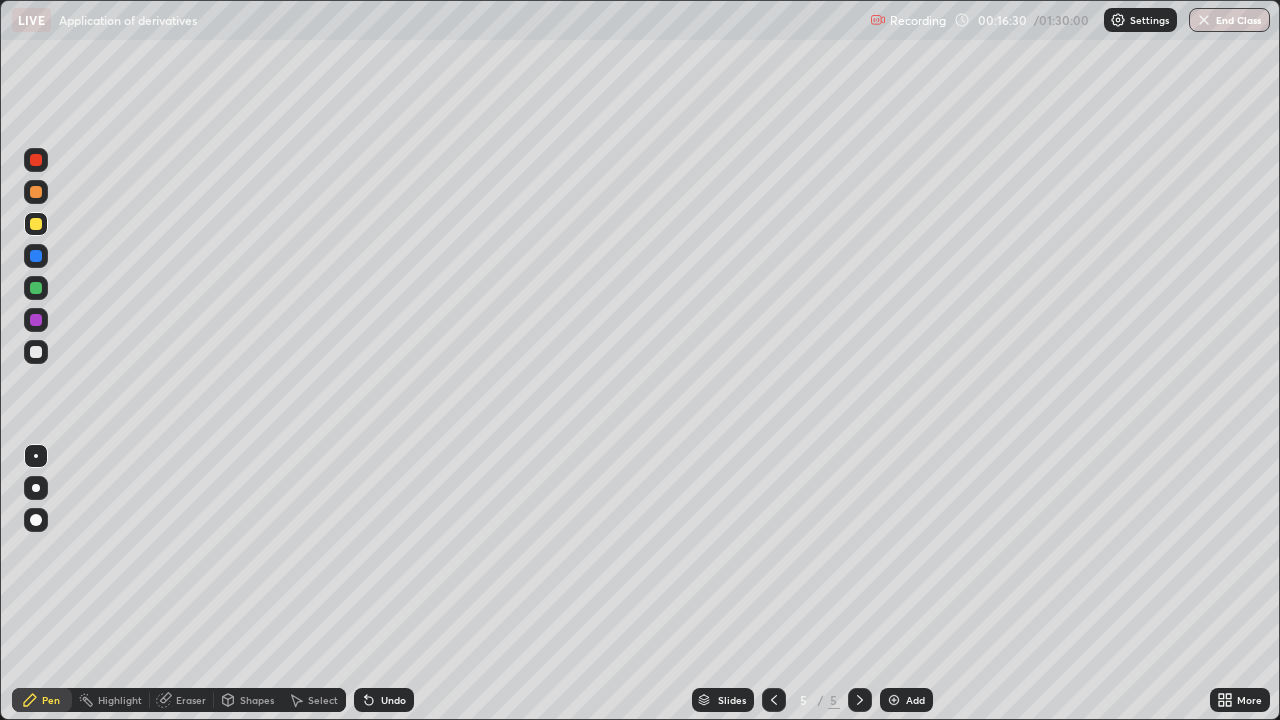 click on "Eraser" at bounding box center (191, 700) 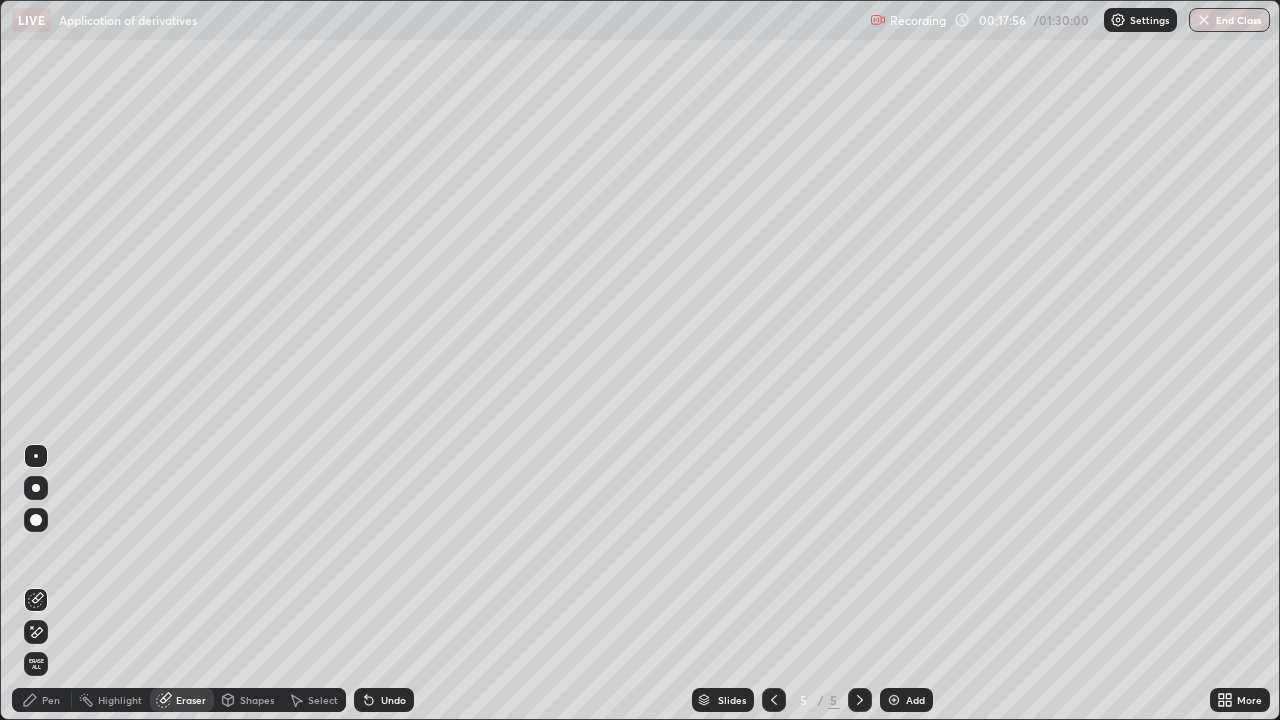 click at bounding box center [894, 700] 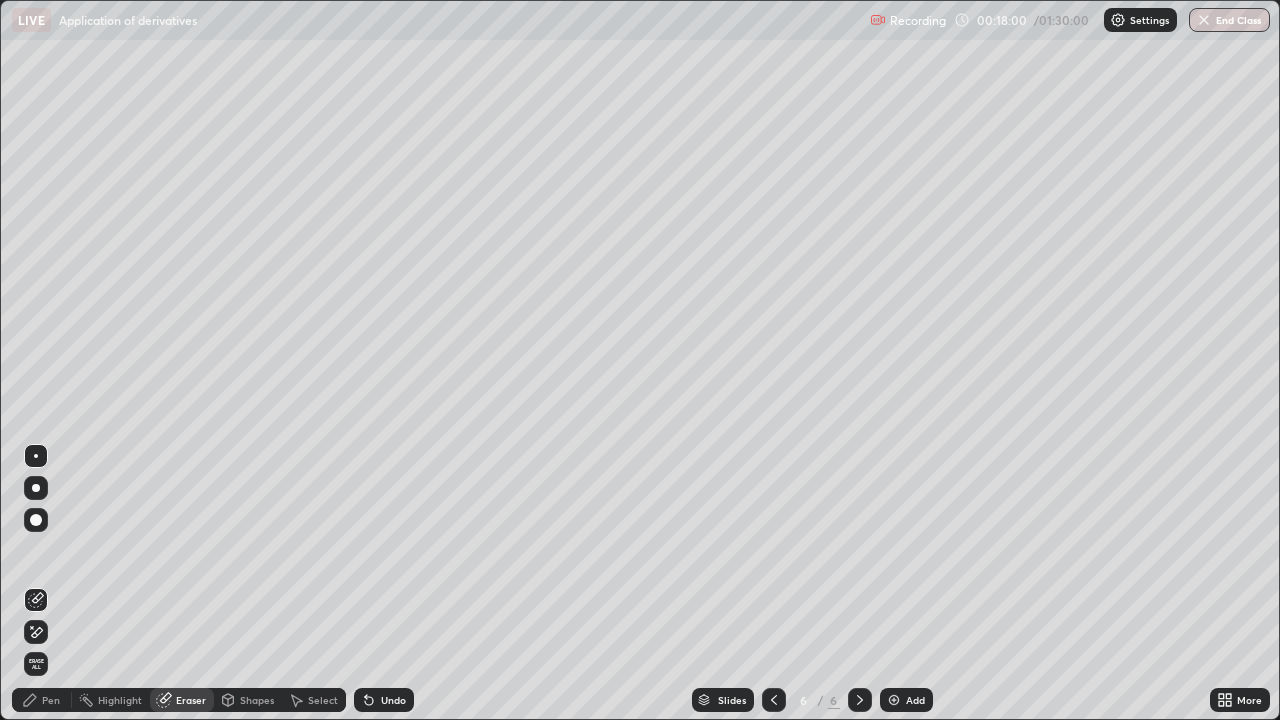 click on "Pen" at bounding box center (42, 700) 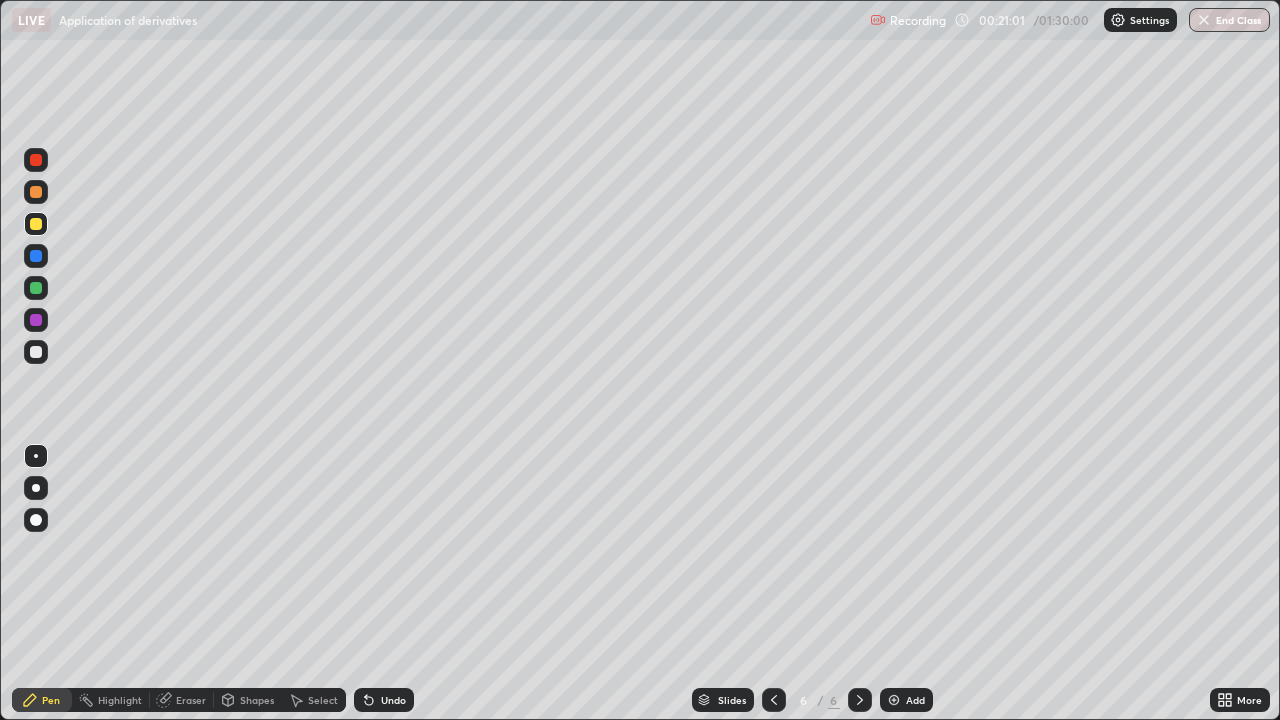 click at bounding box center [36, 352] 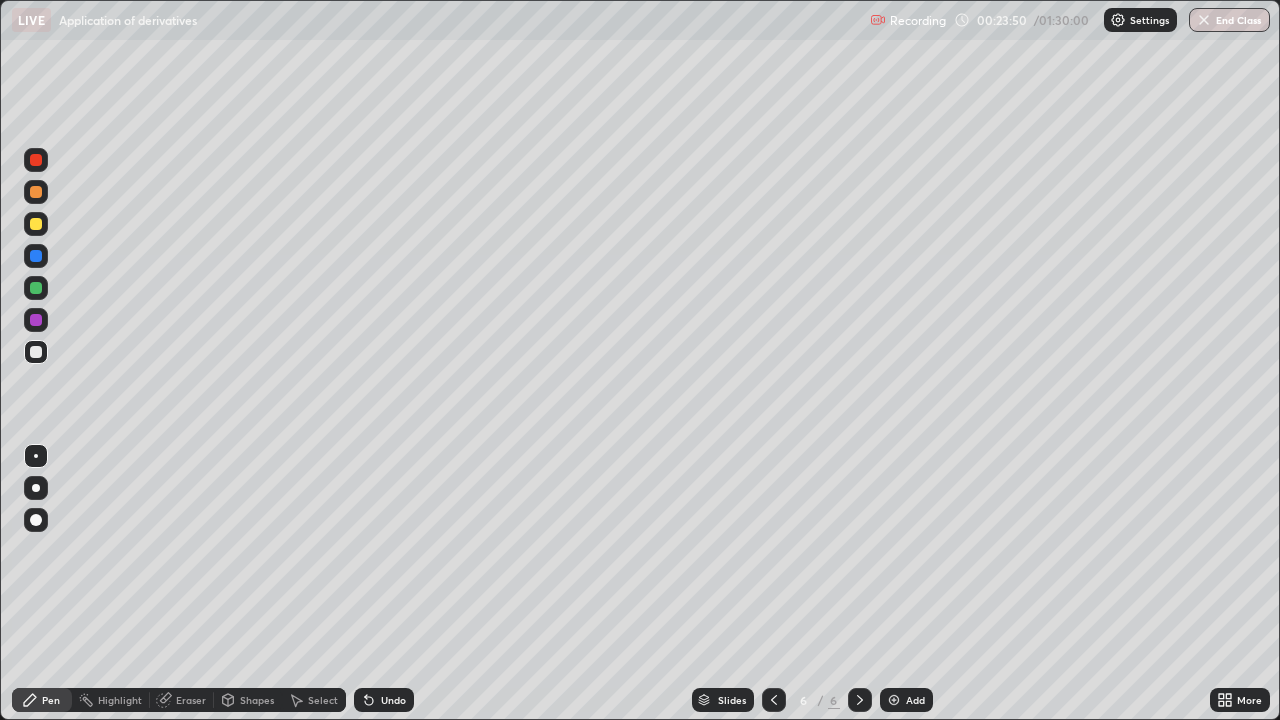 click at bounding box center [894, 700] 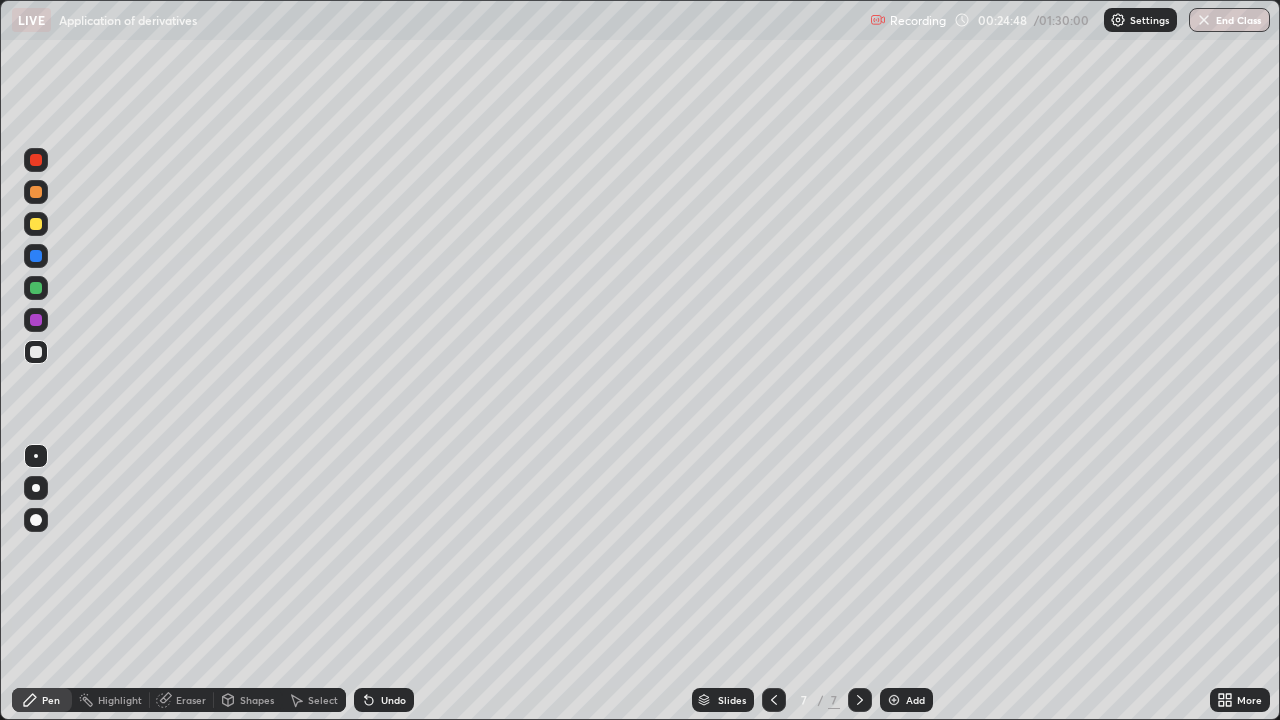 click 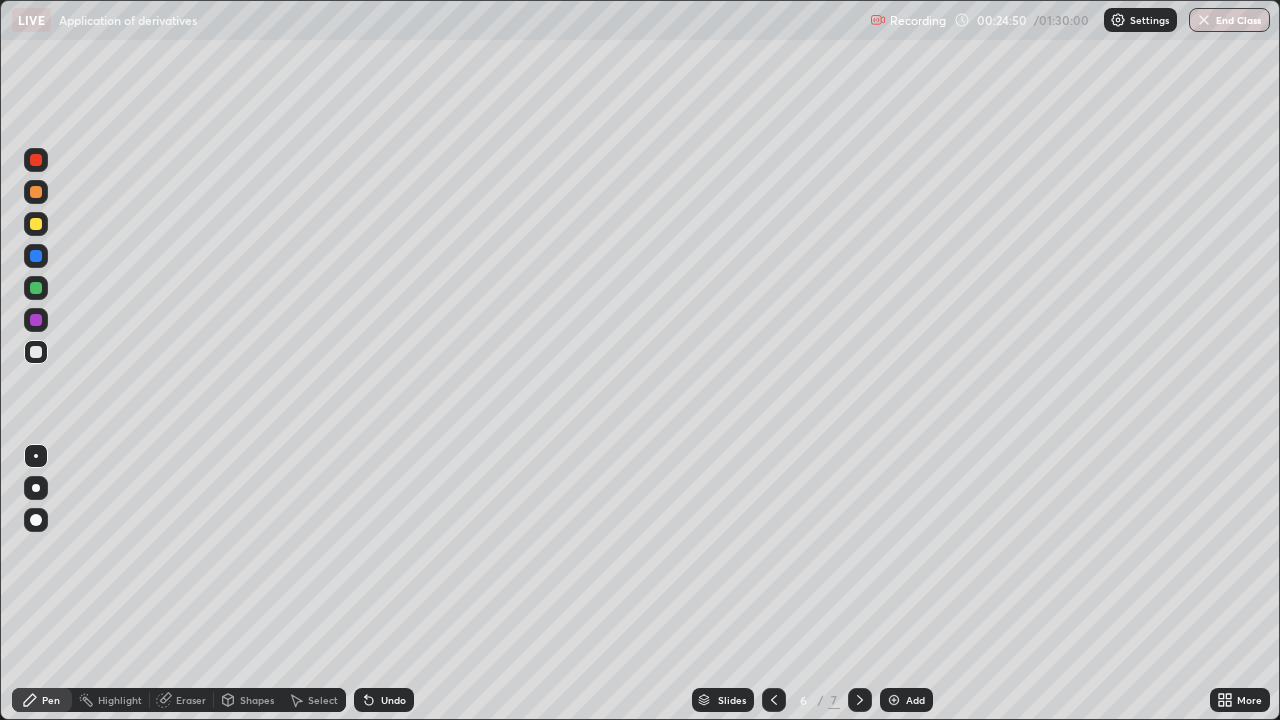 click 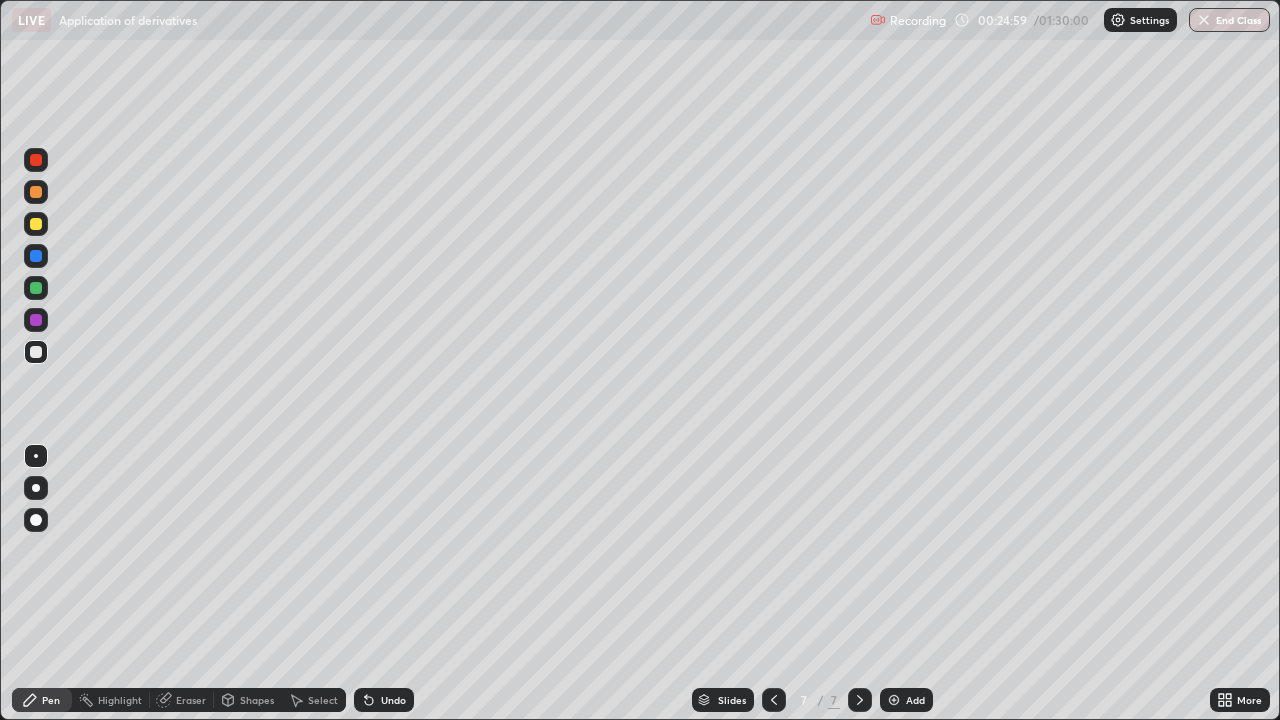 click 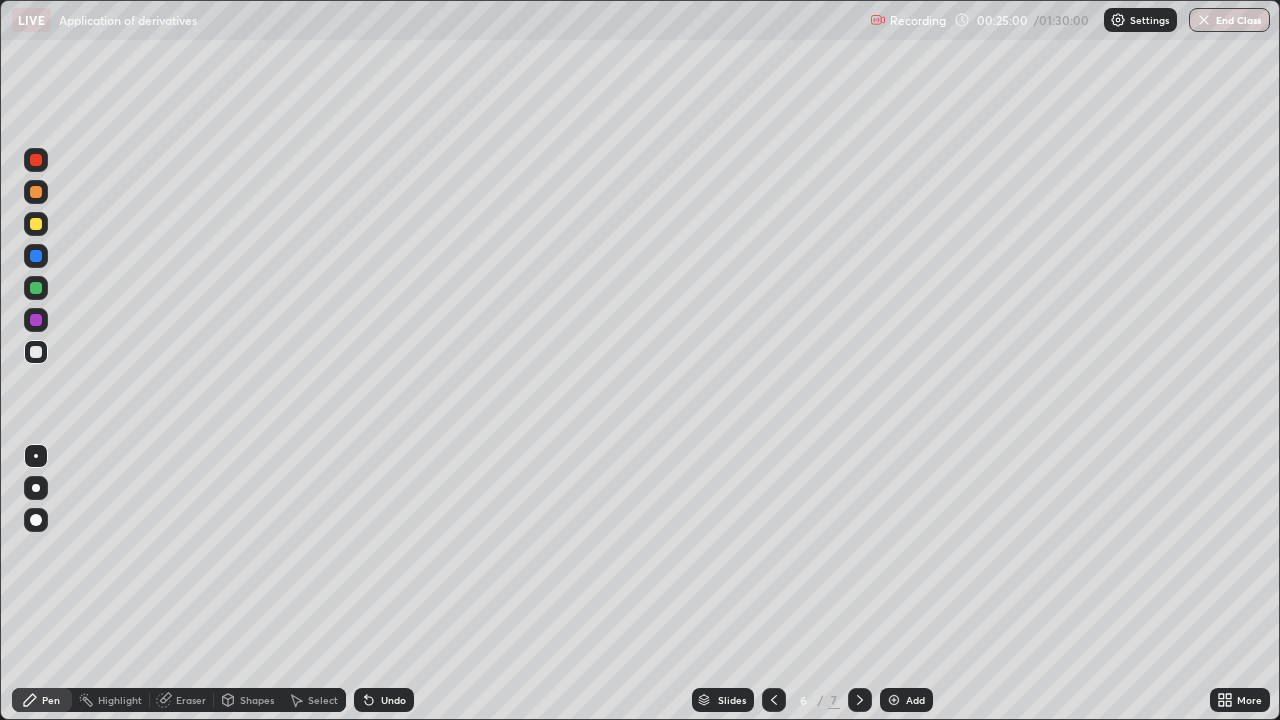 click 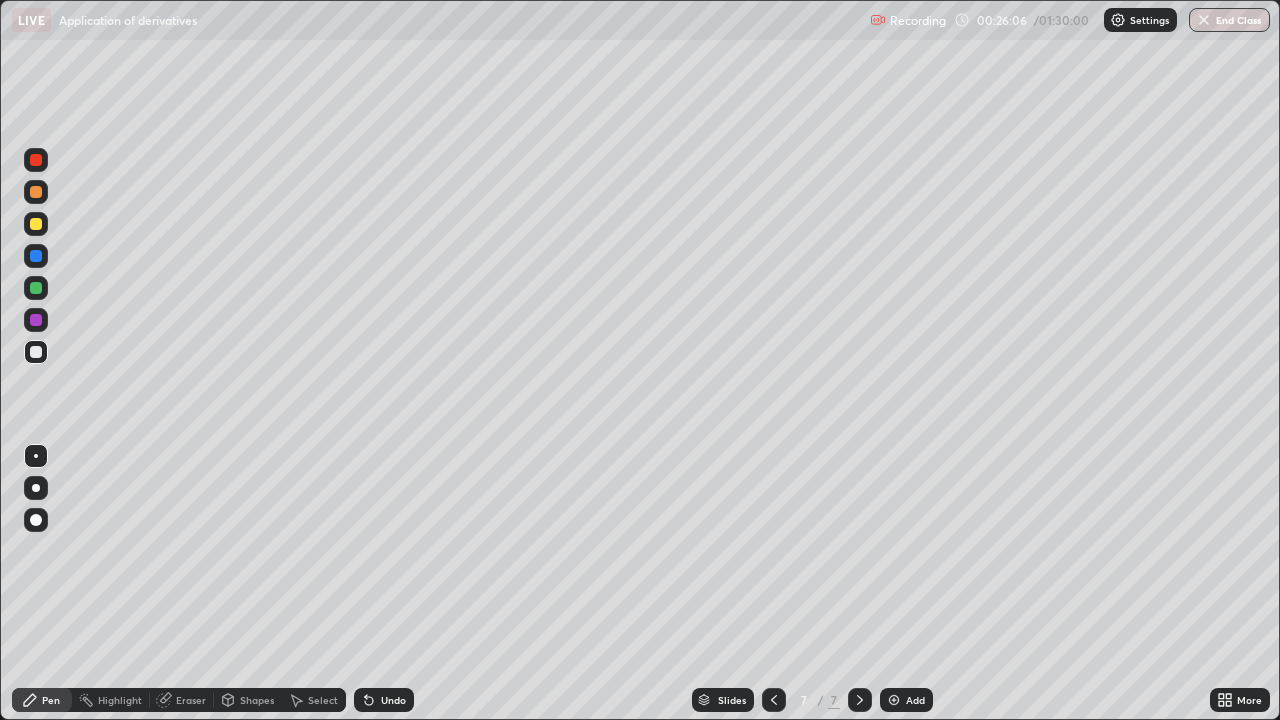 click on "Undo" at bounding box center [384, 700] 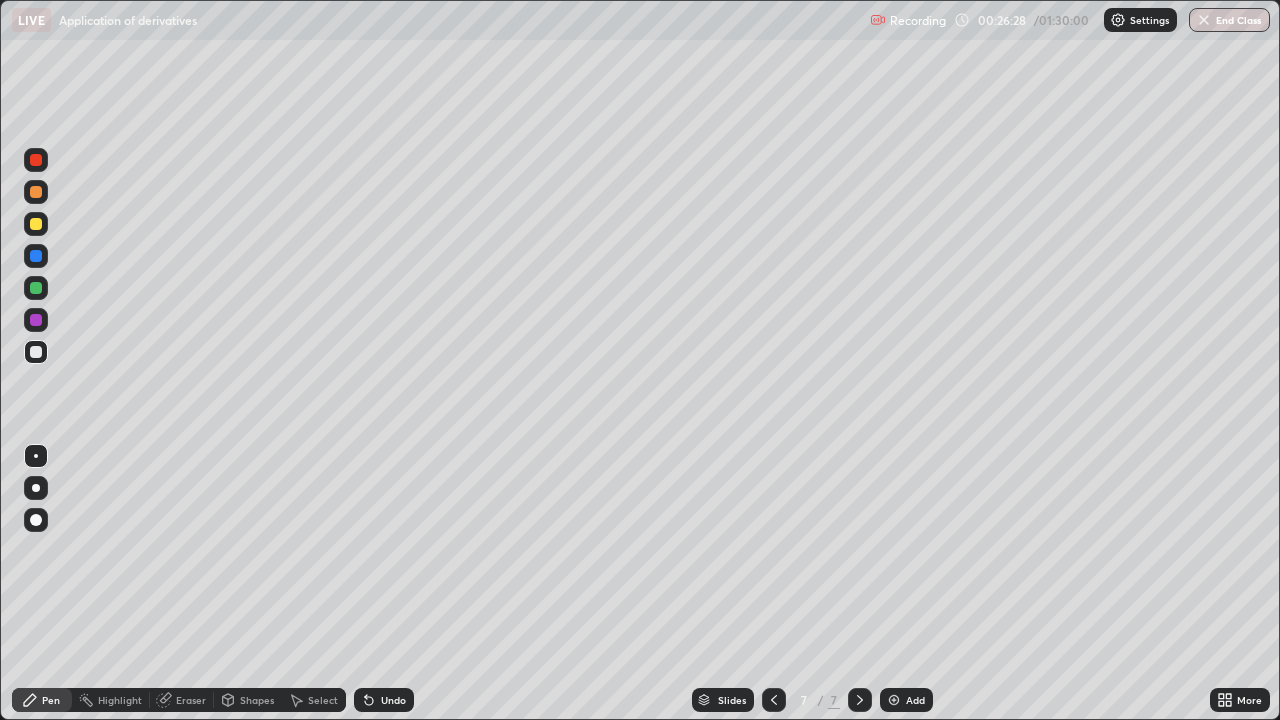 click at bounding box center (36, 288) 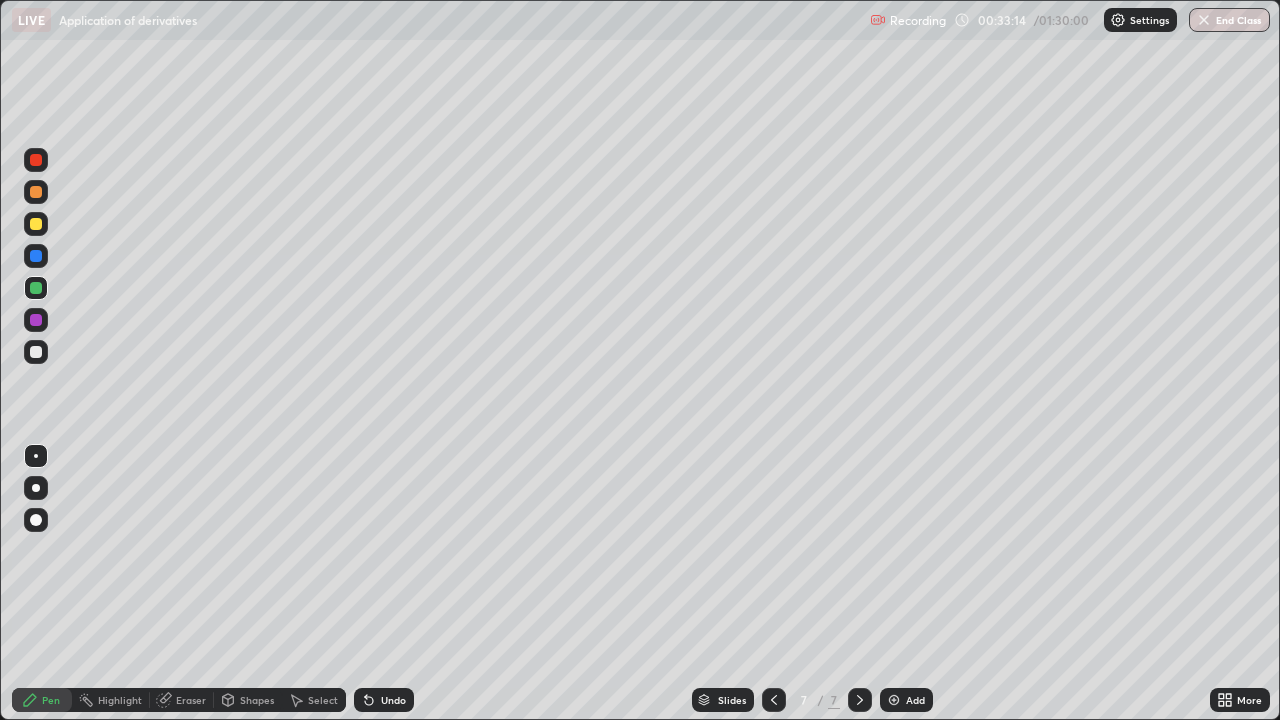click on "Add" at bounding box center (906, 700) 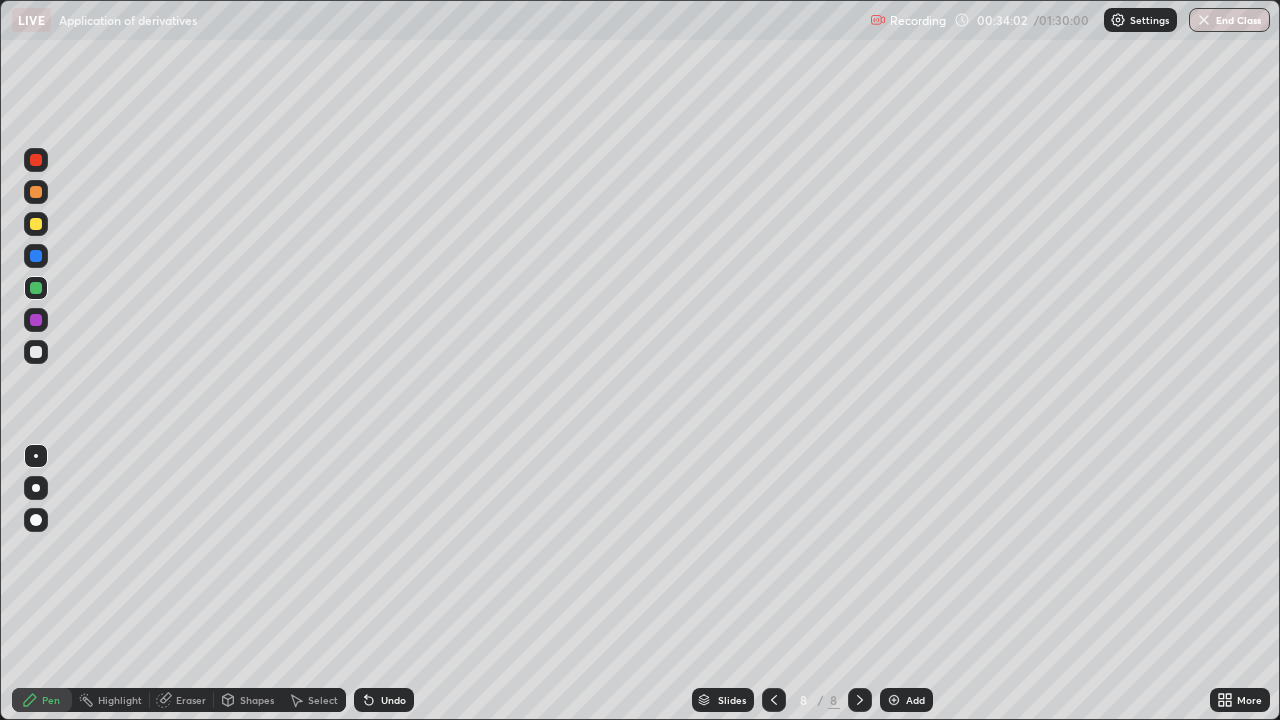 click at bounding box center [36, 352] 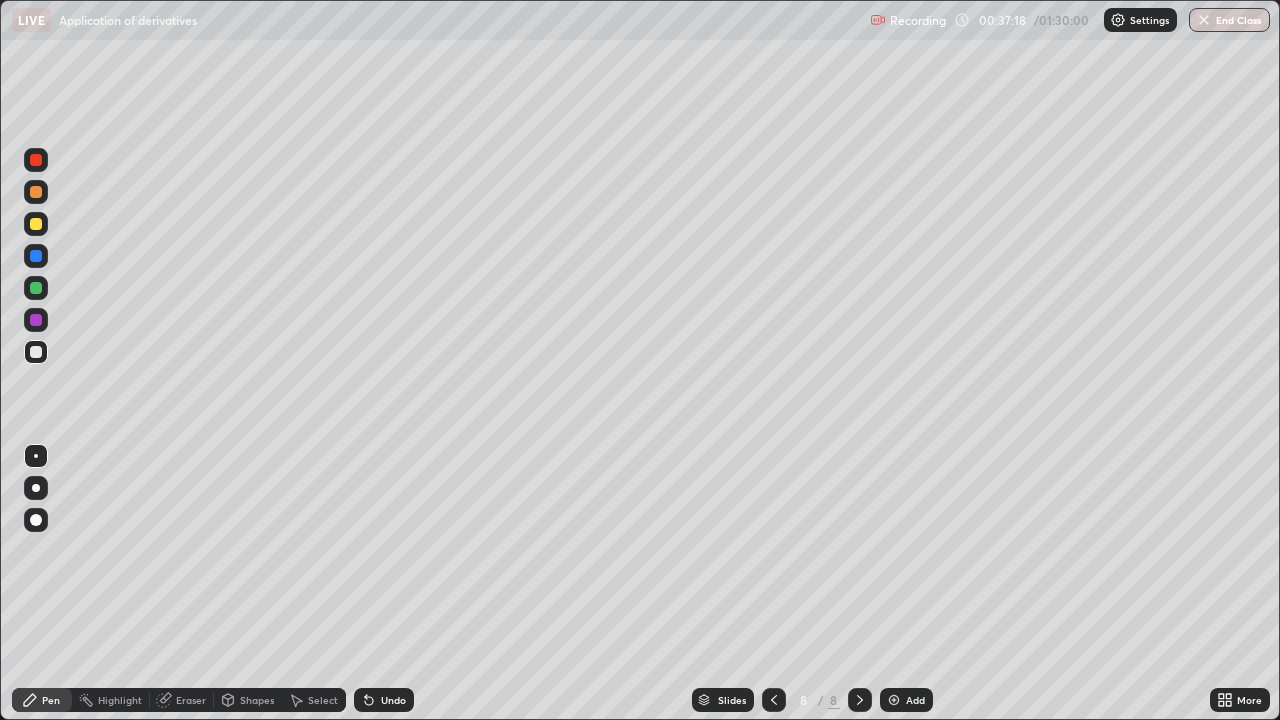 click at bounding box center (36, 288) 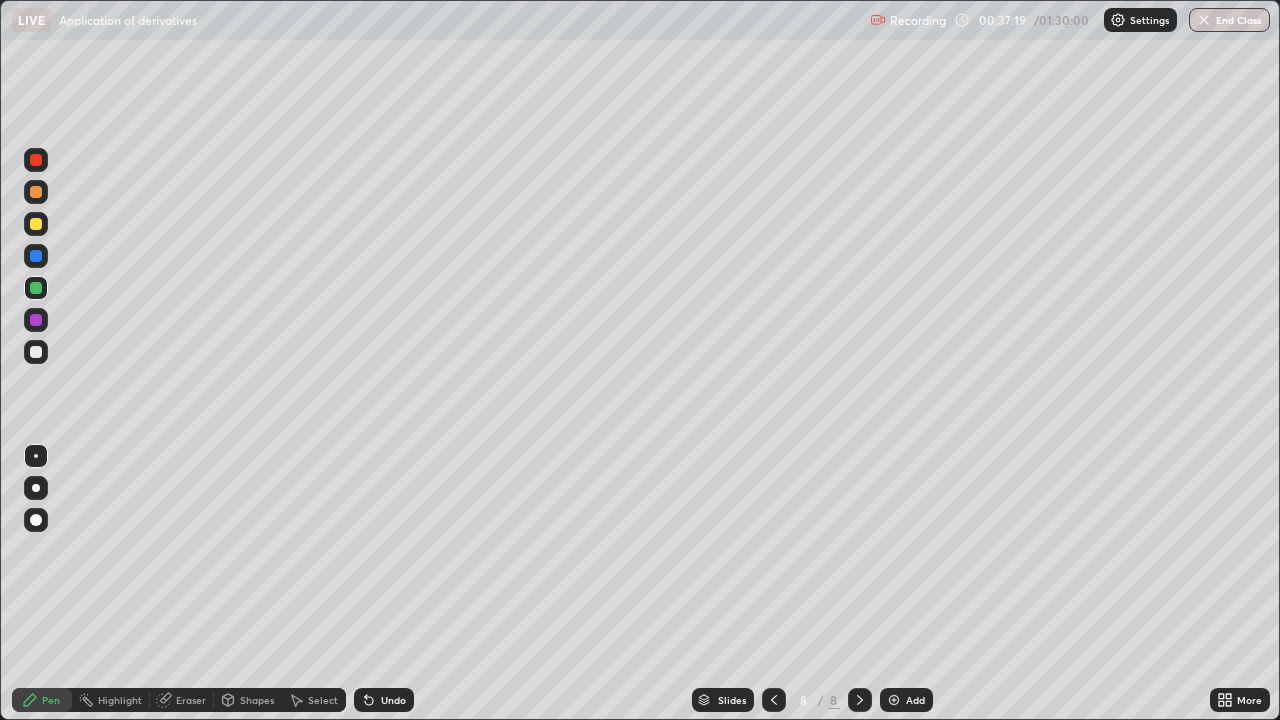 click at bounding box center [36, 224] 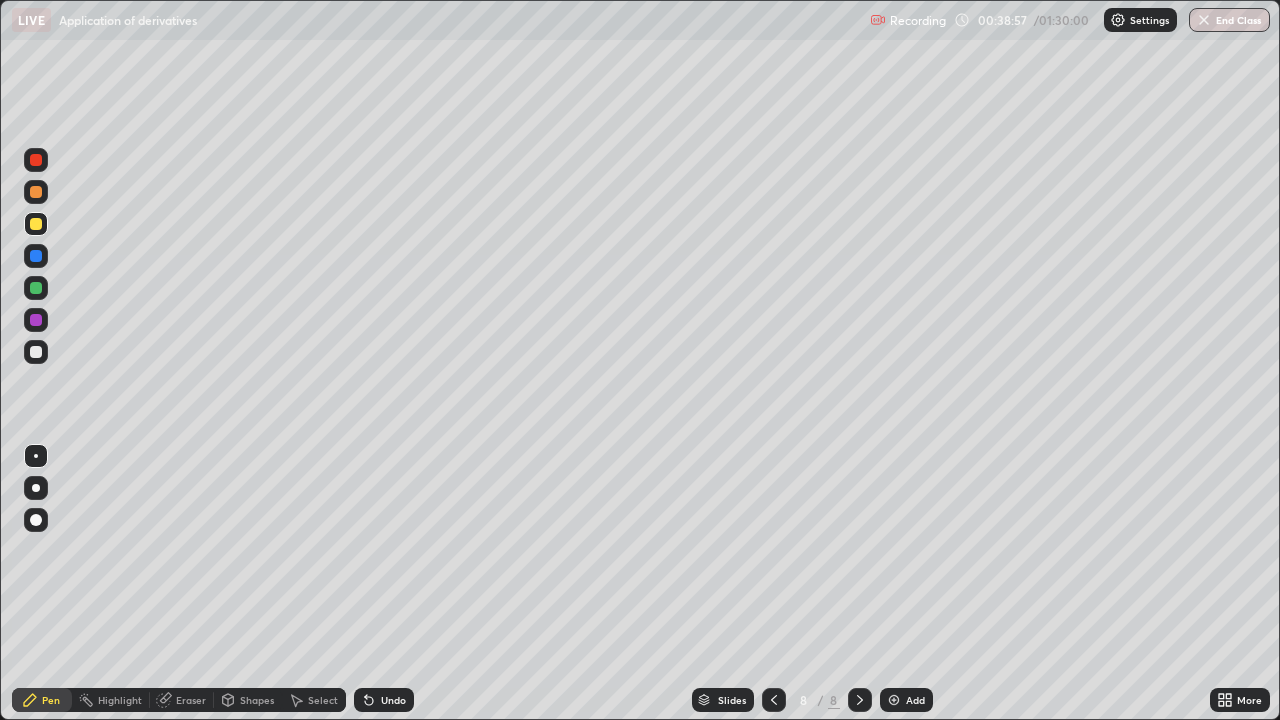 click at bounding box center (894, 700) 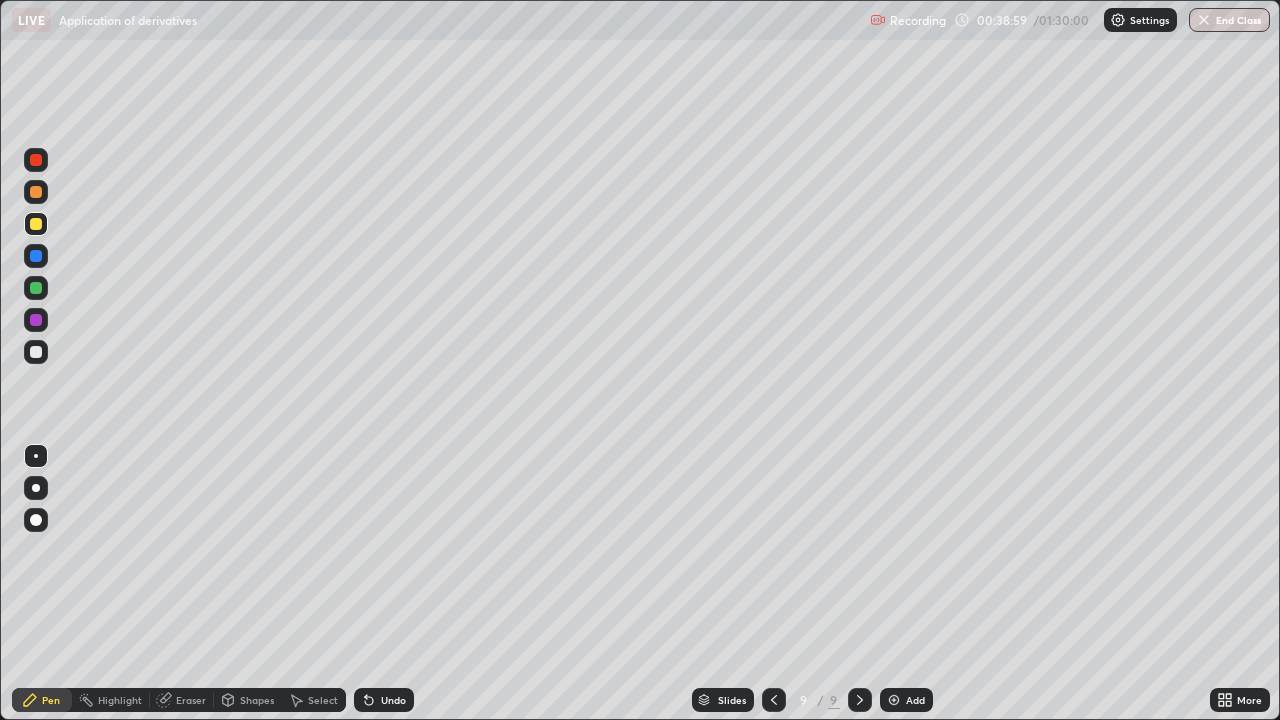 click at bounding box center [36, 352] 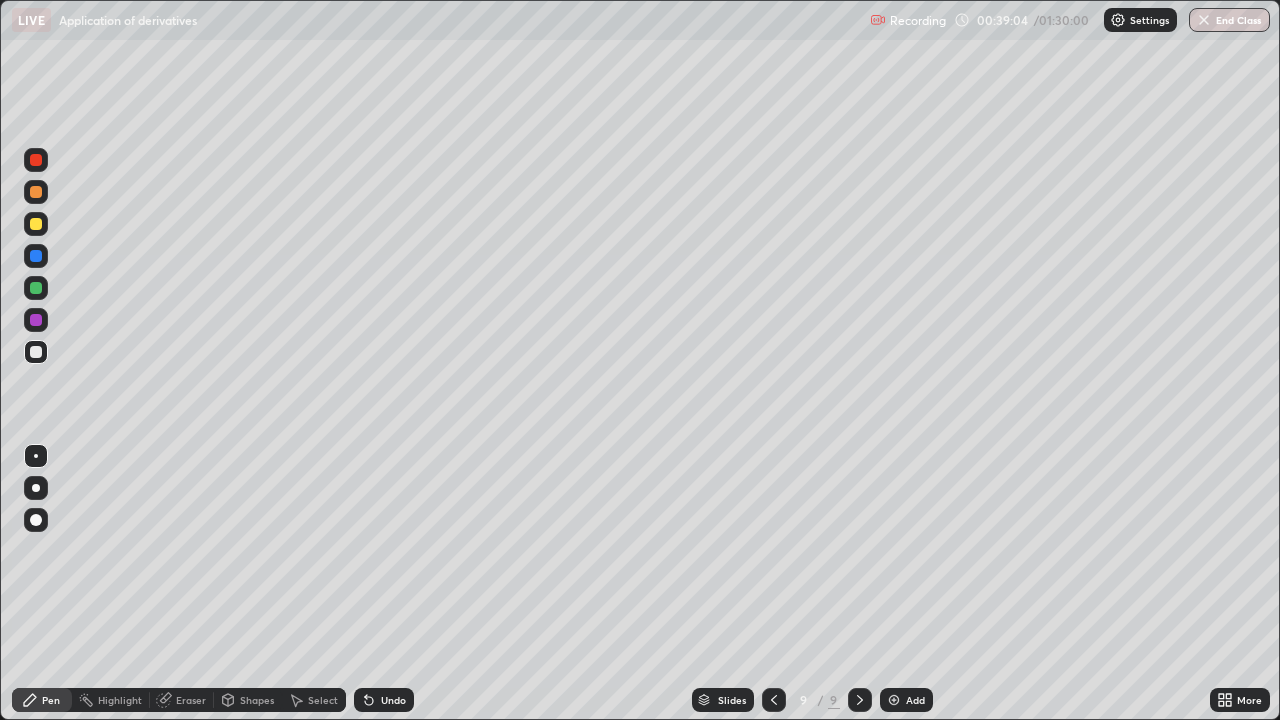 click 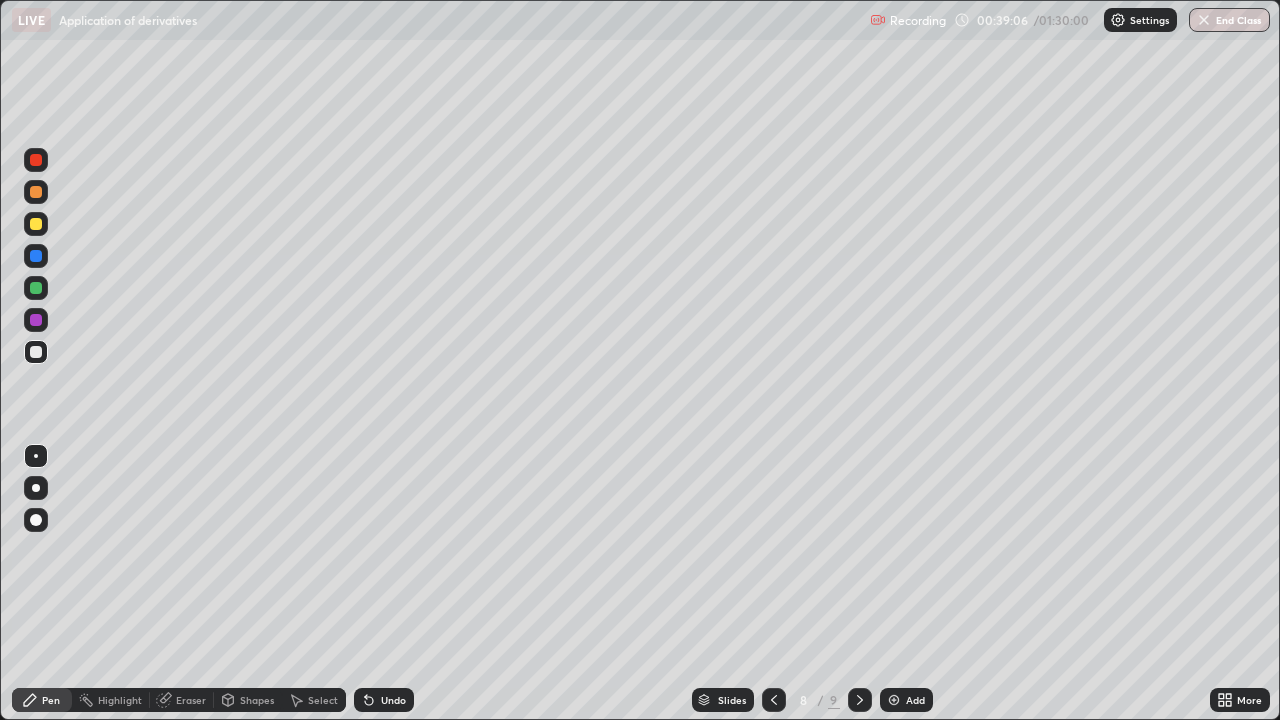 click 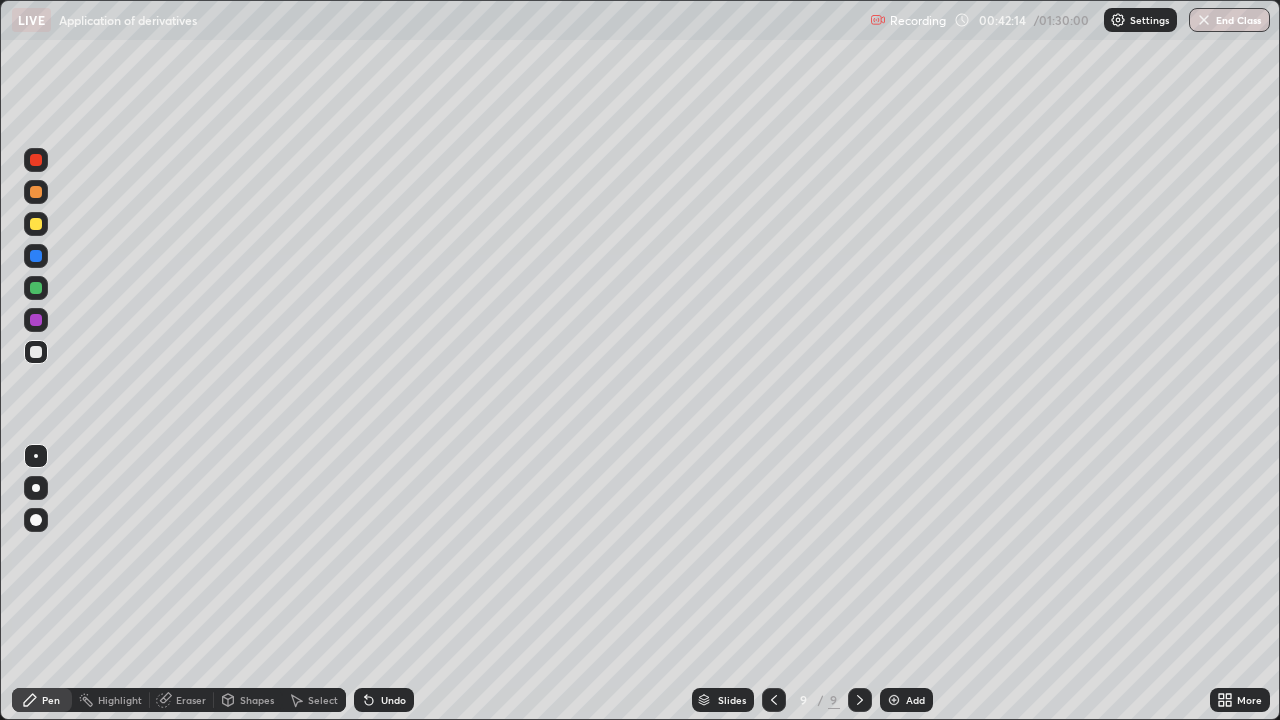 click at bounding box center (894, 700) 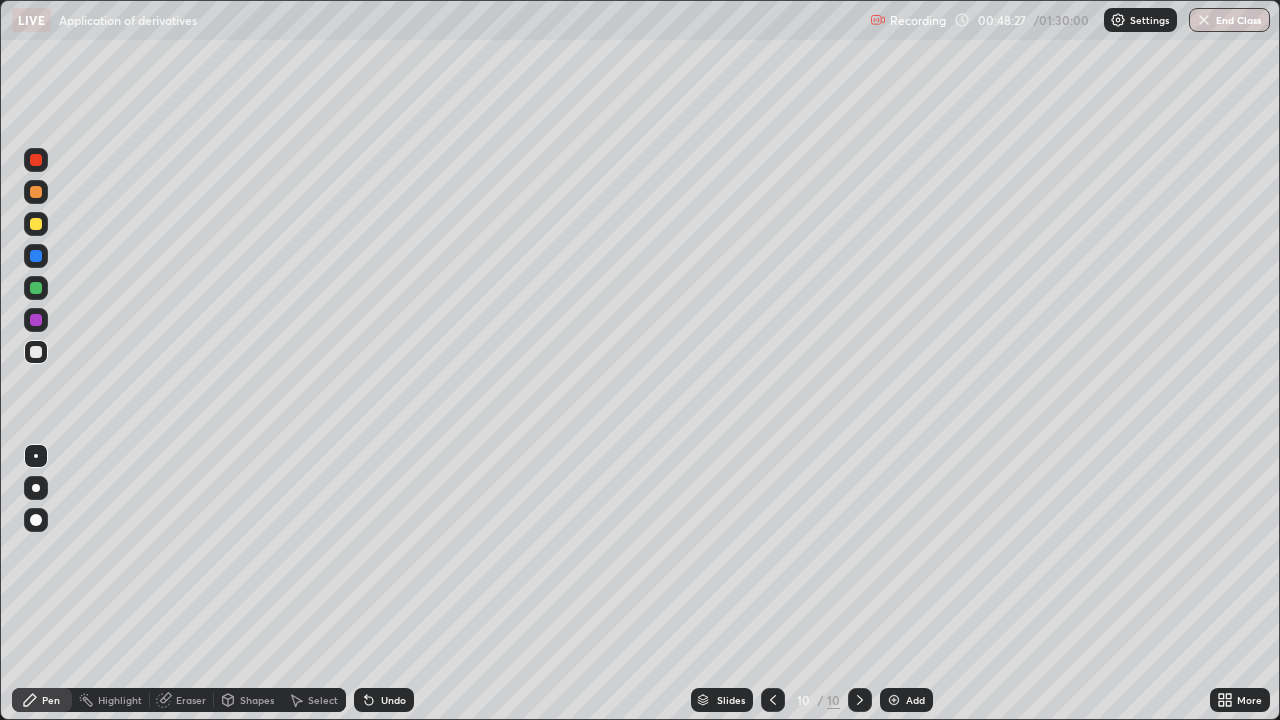 click at bounding box center [36, 224] 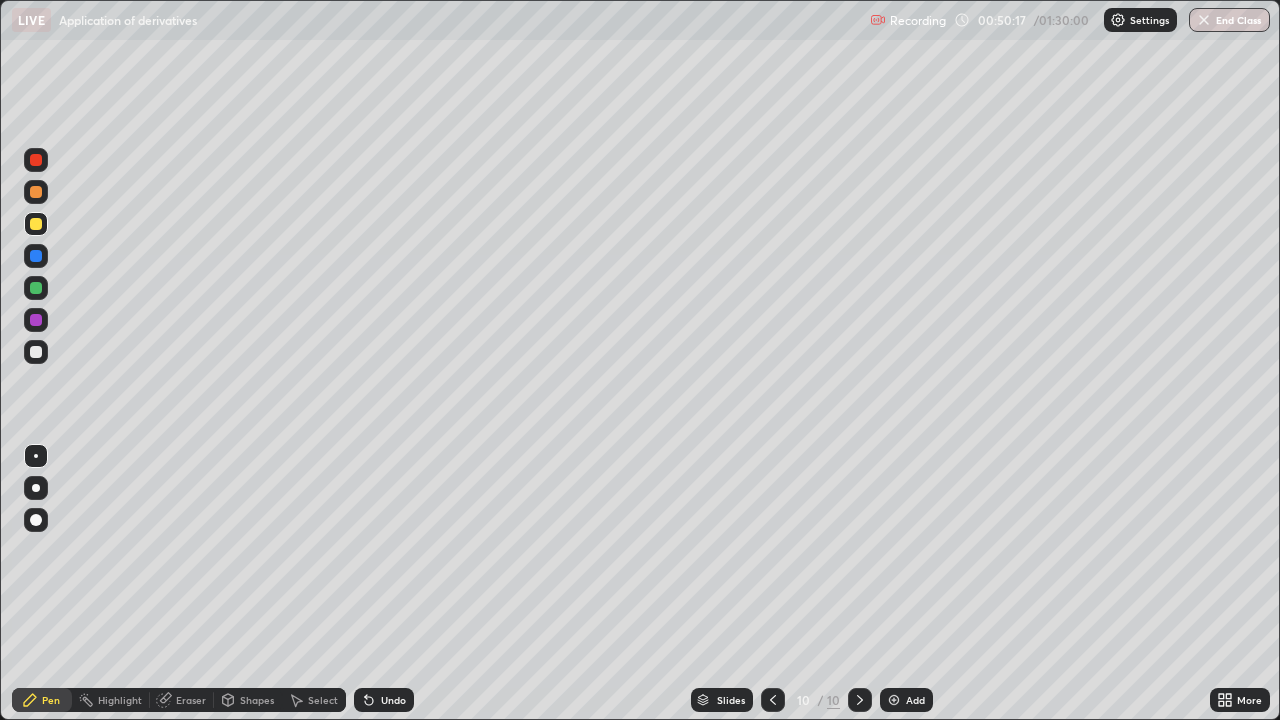 click at bounding box center (36, 352) 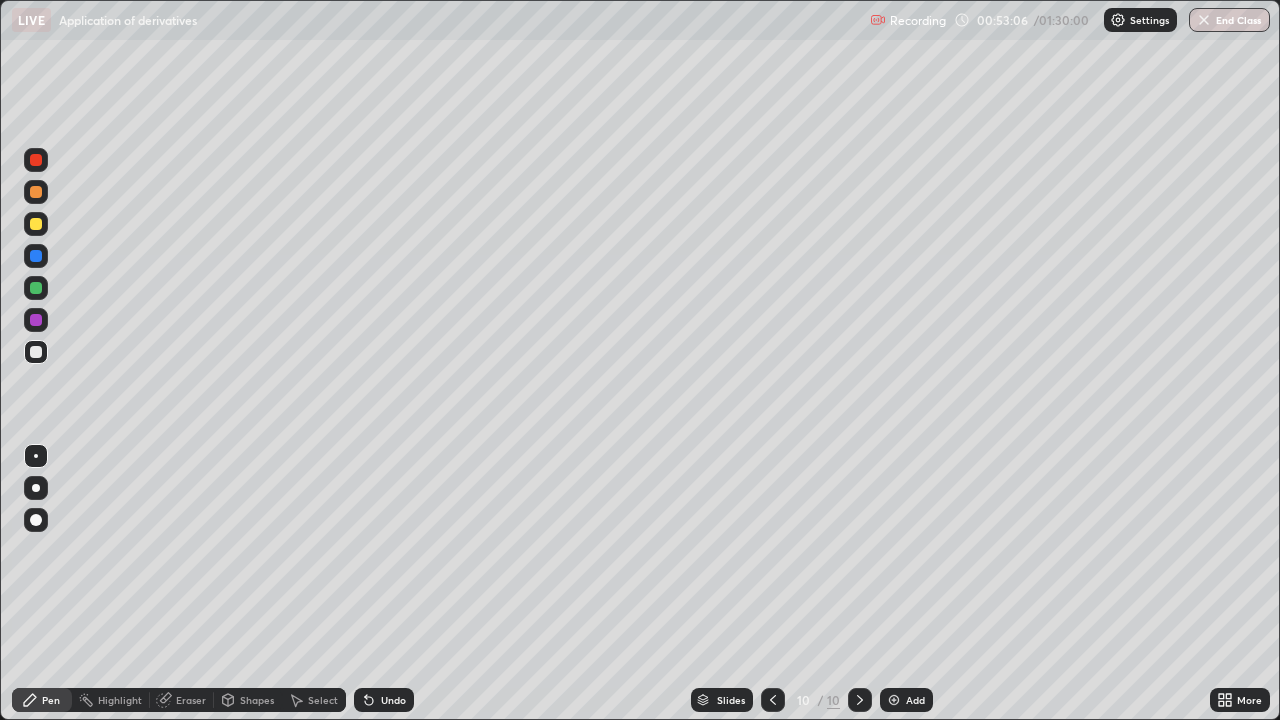 click on "Add" at bounding box center (906, 700) 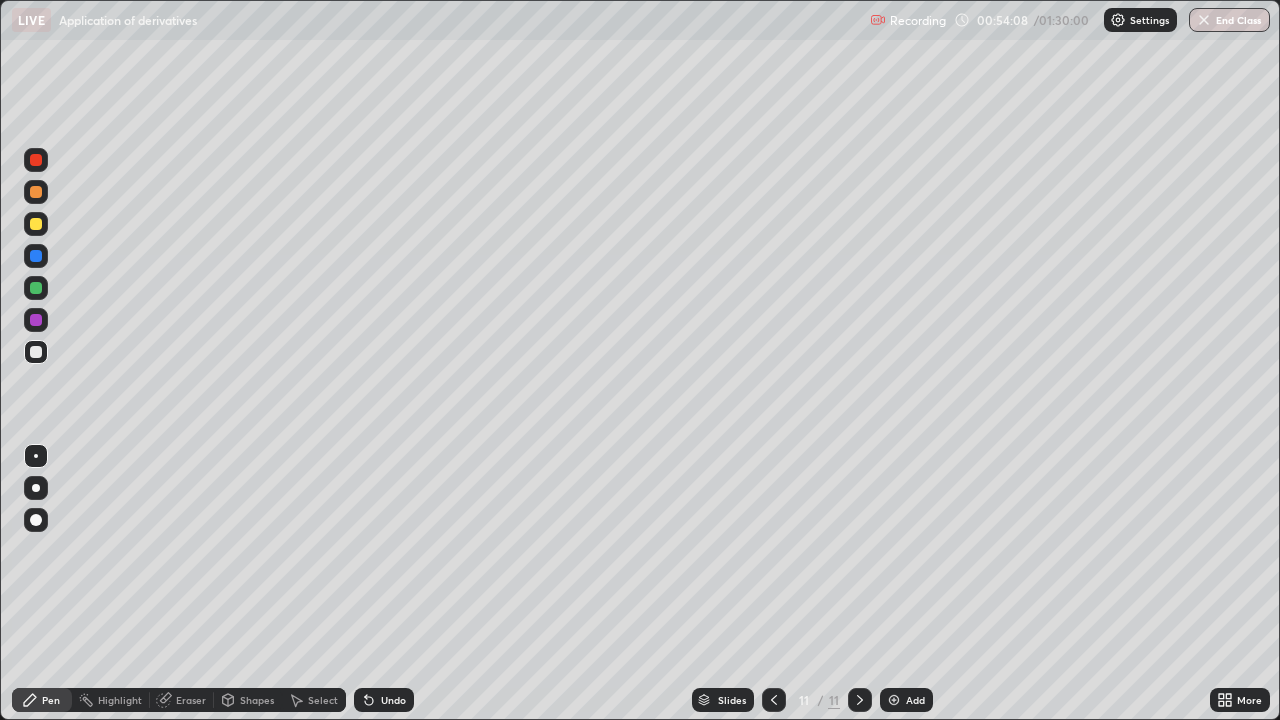 click at bounding box center (36, 224) 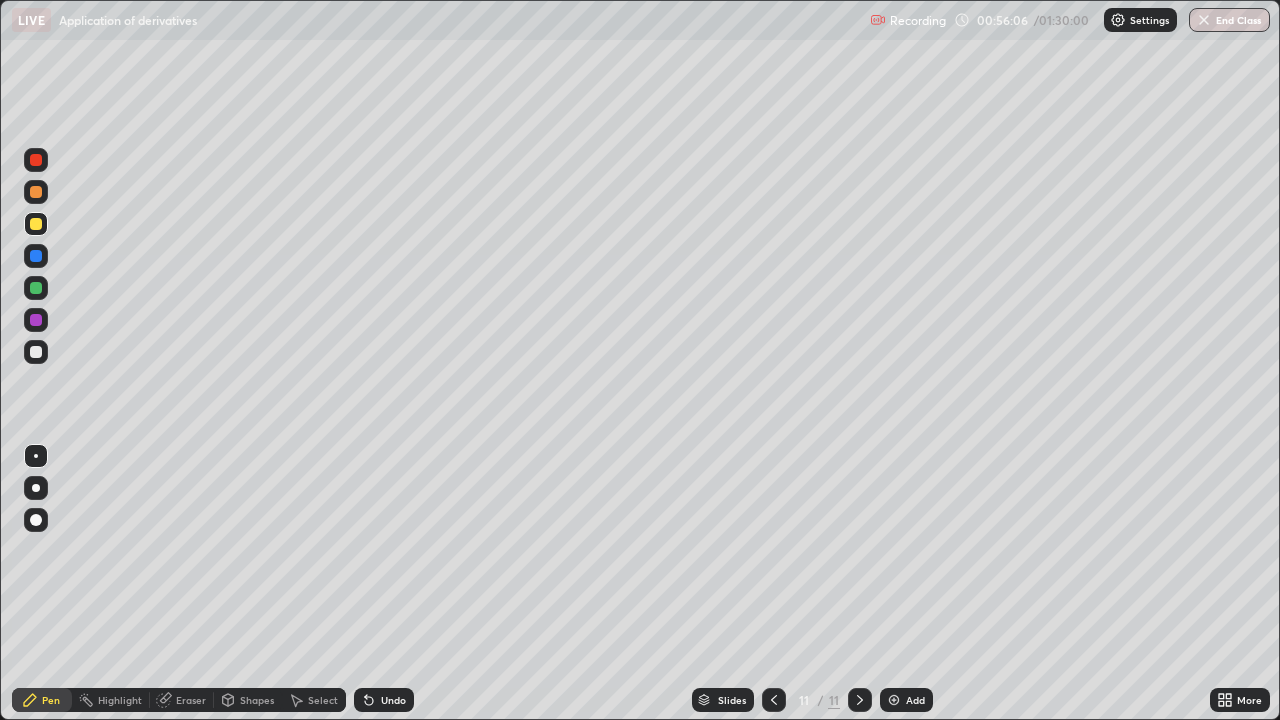 click at bounding box center [36, 352] 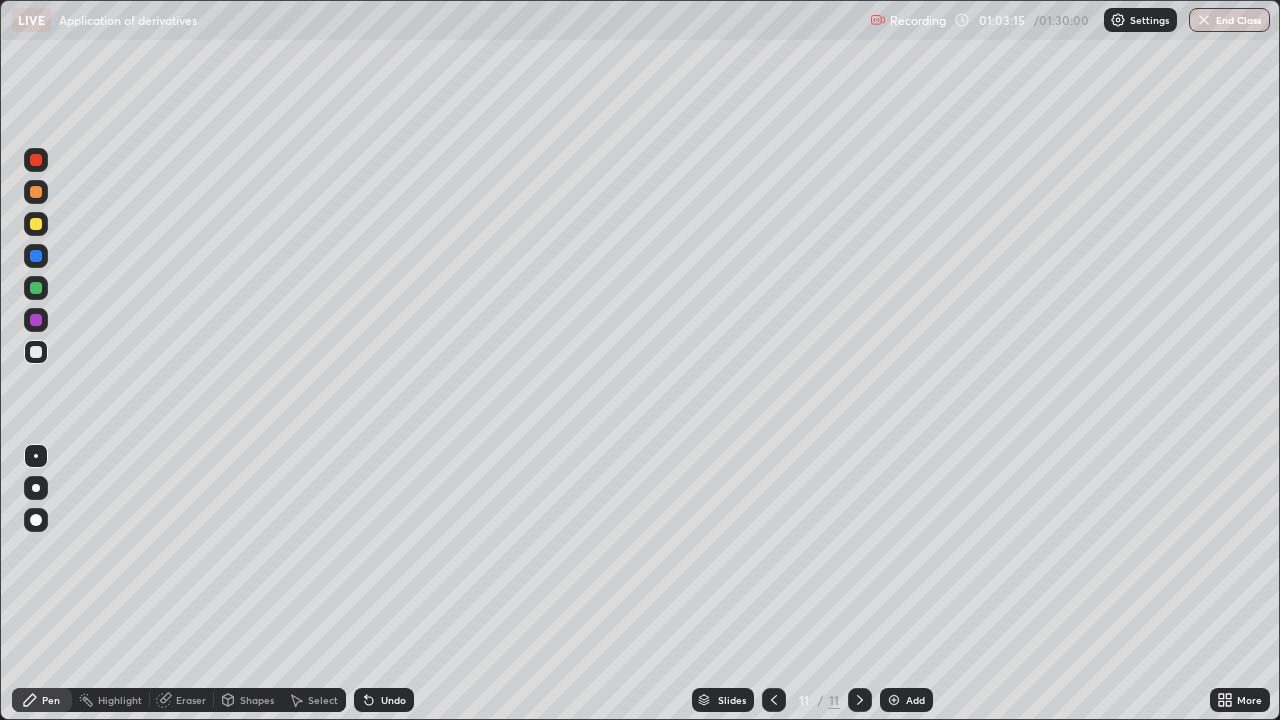 click at bounding box center [894, 700] 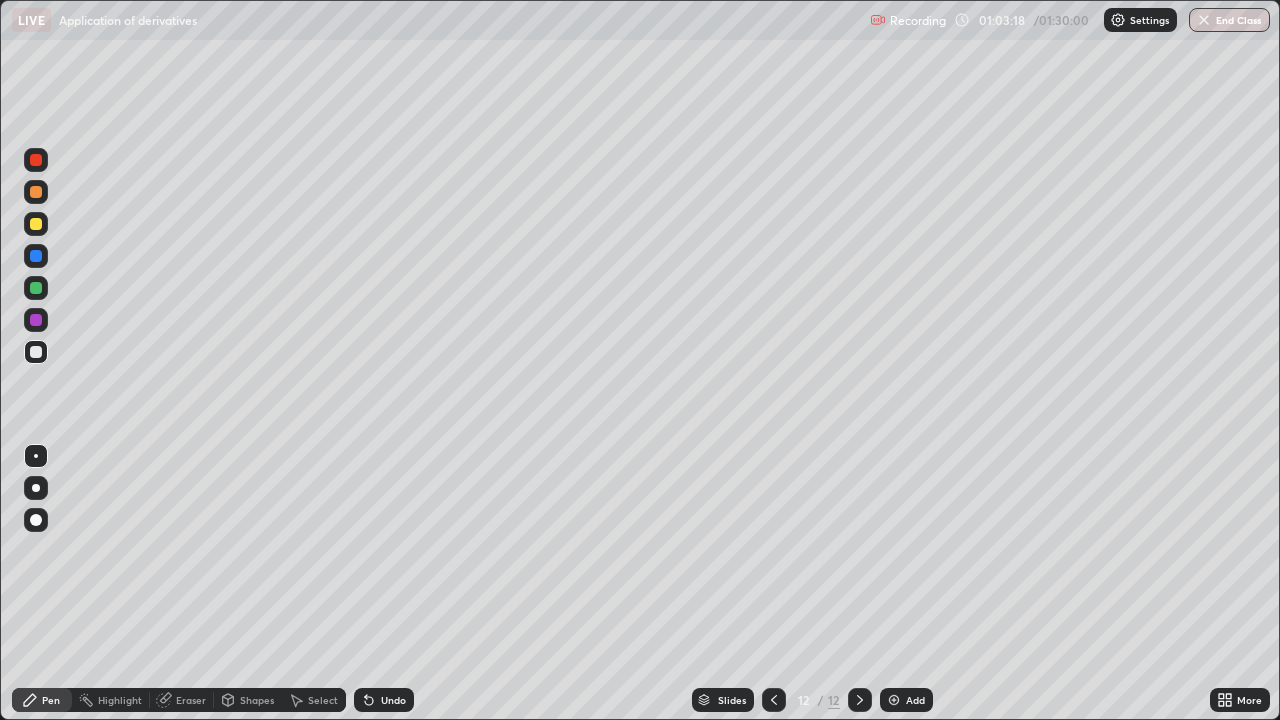 click at bounding box center [36, 224] 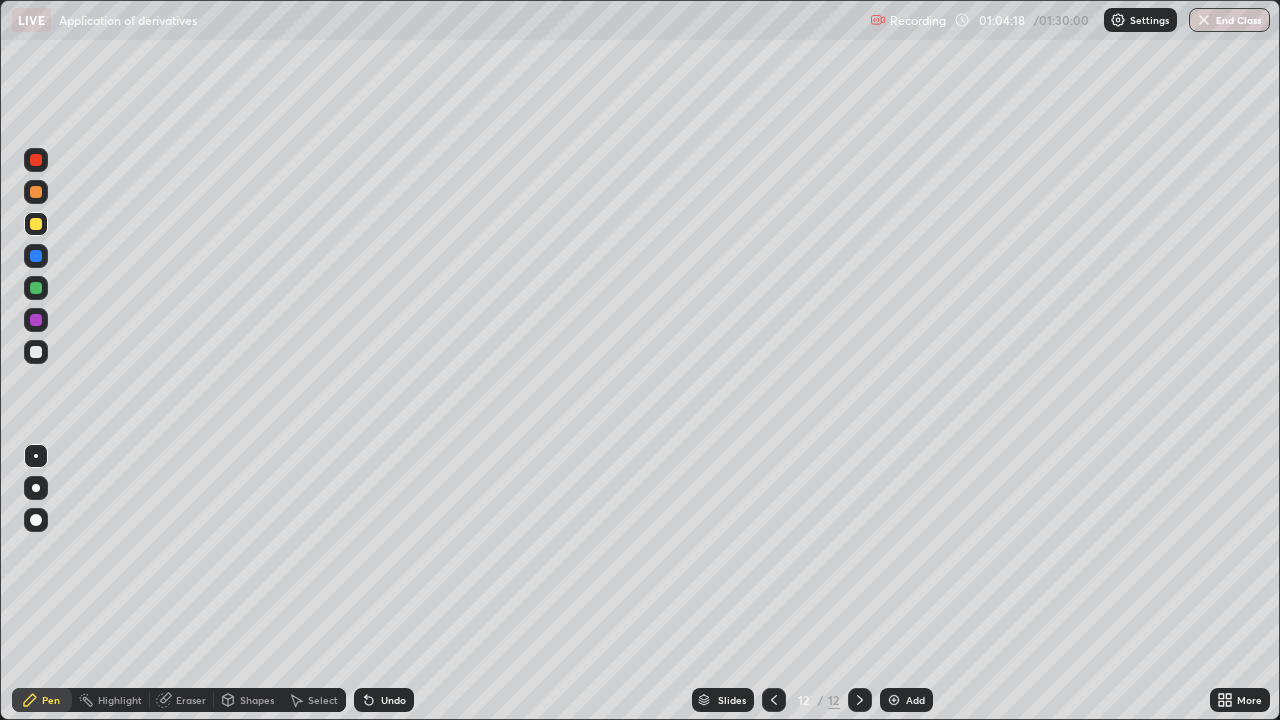 click at bounding box center (36, 352) 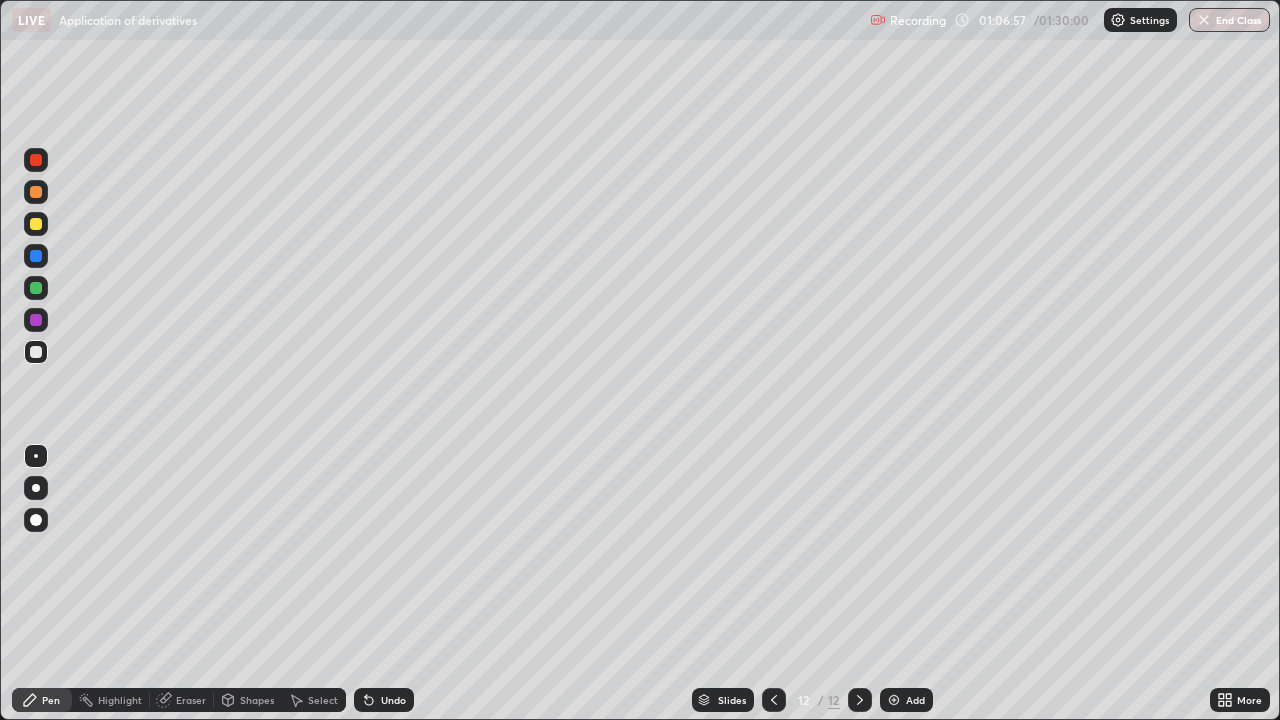 click at bounding box center [36, 288] 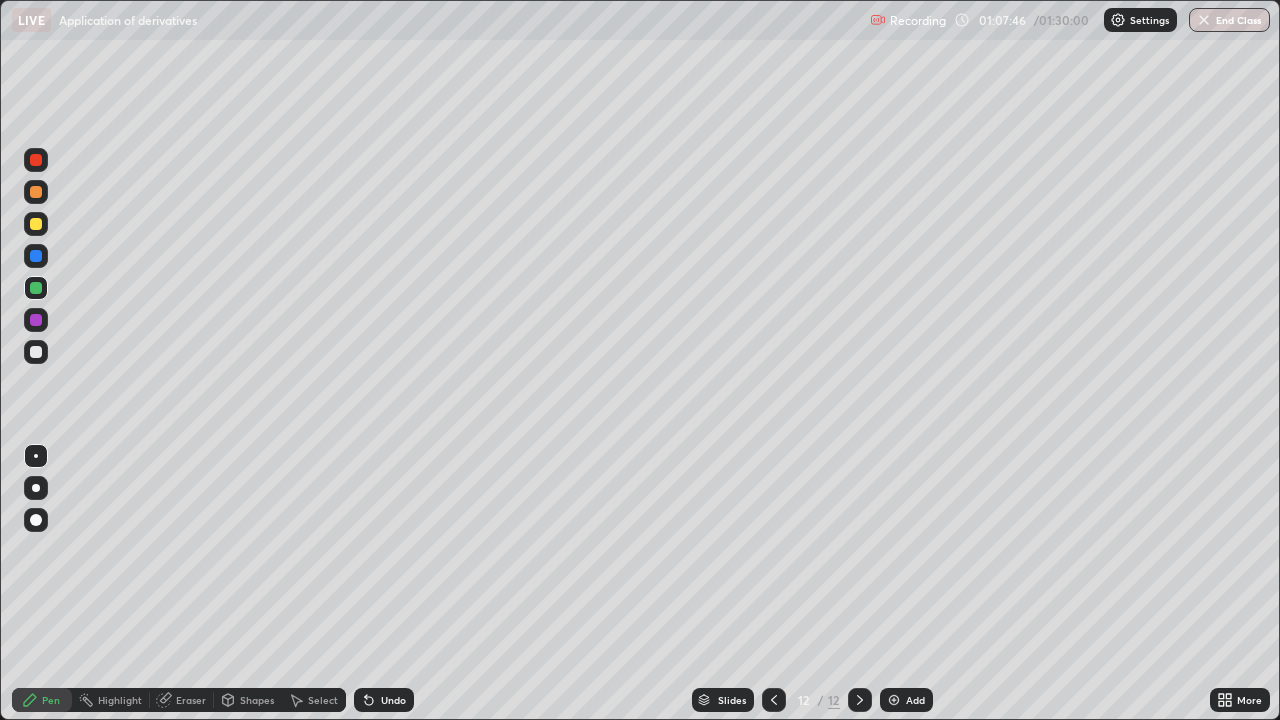 click at bounding box center [36, 224] 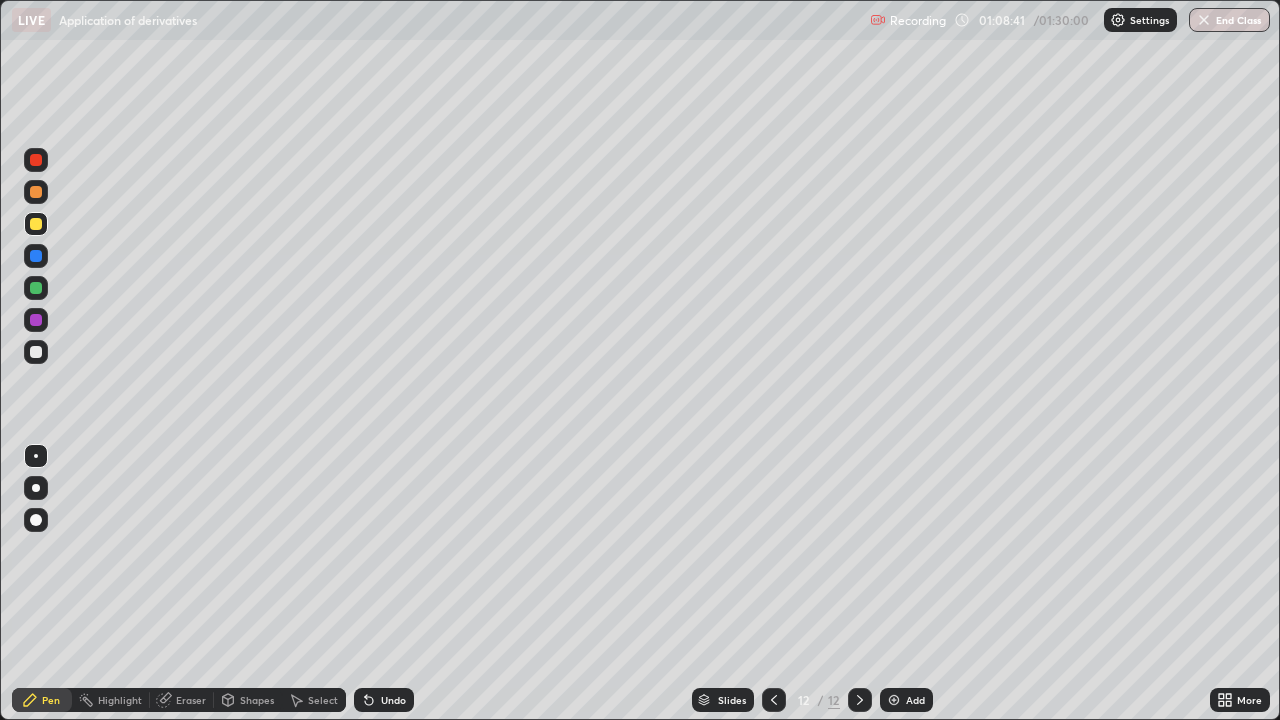 click on "Undo" at bounding box center [384, 700] 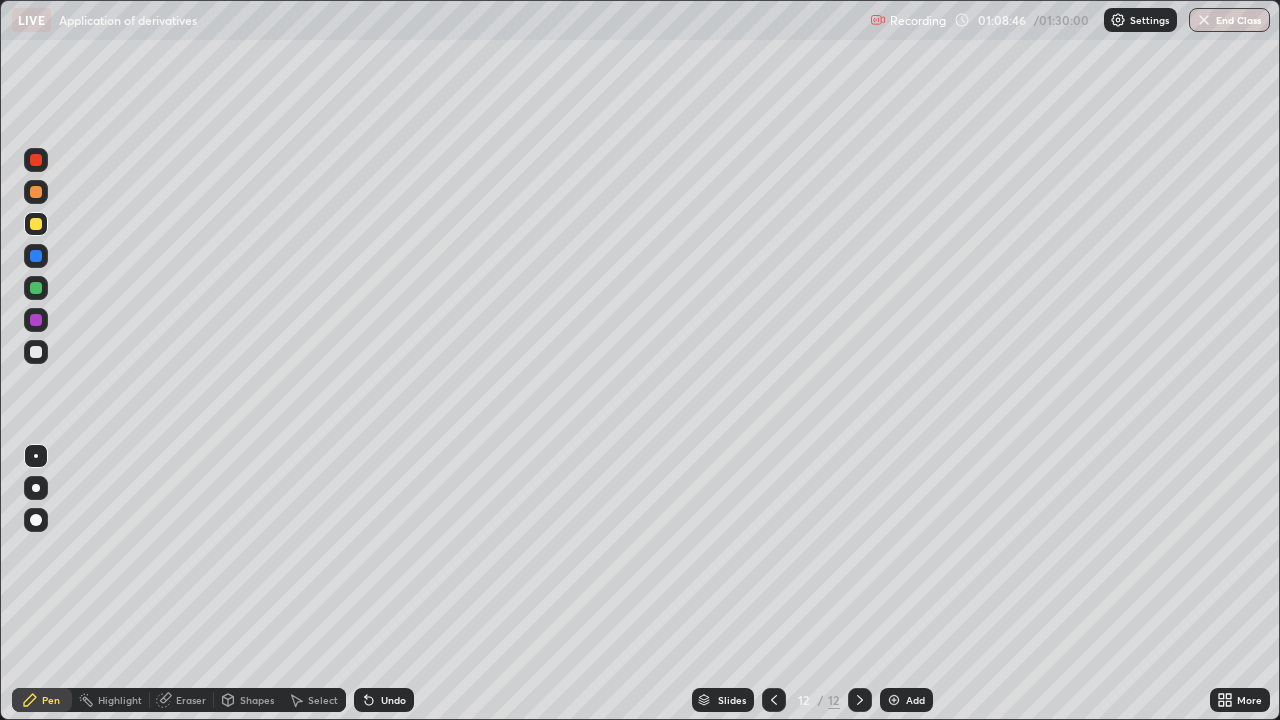 click on "Undo" at bounding box center [384, 700] 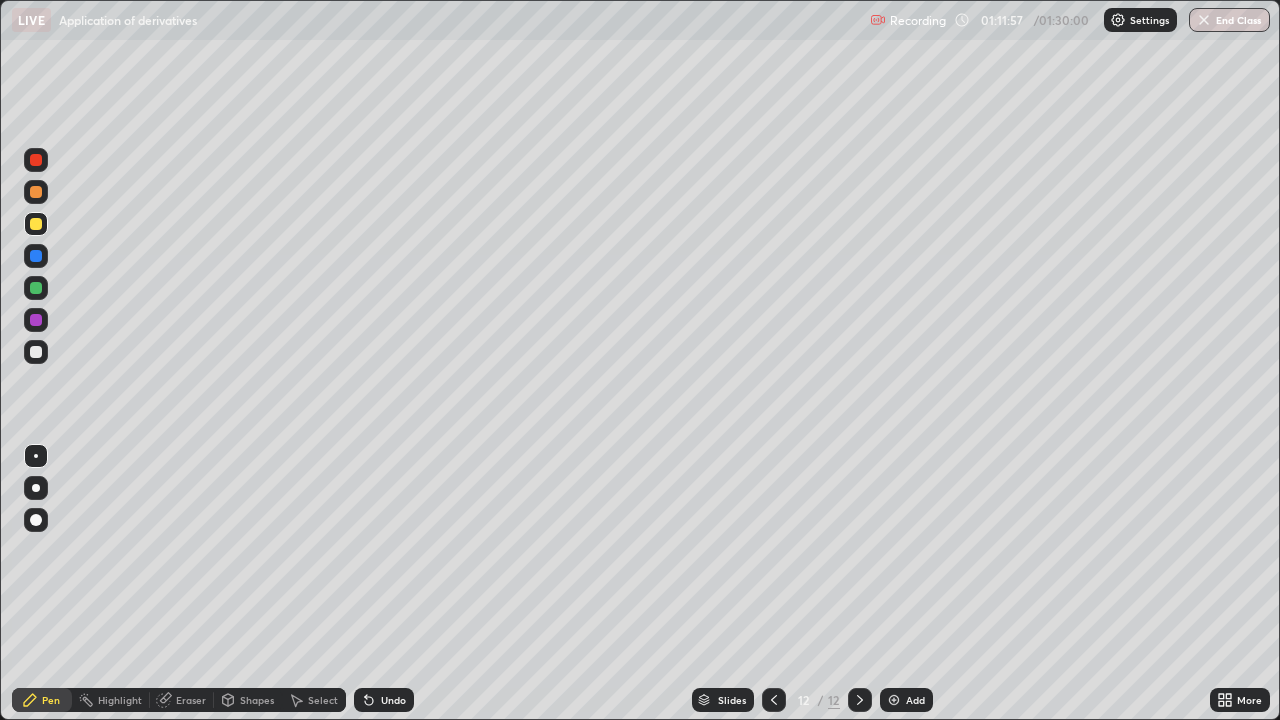 click on "End Class" at bounding box center [1229, 20] 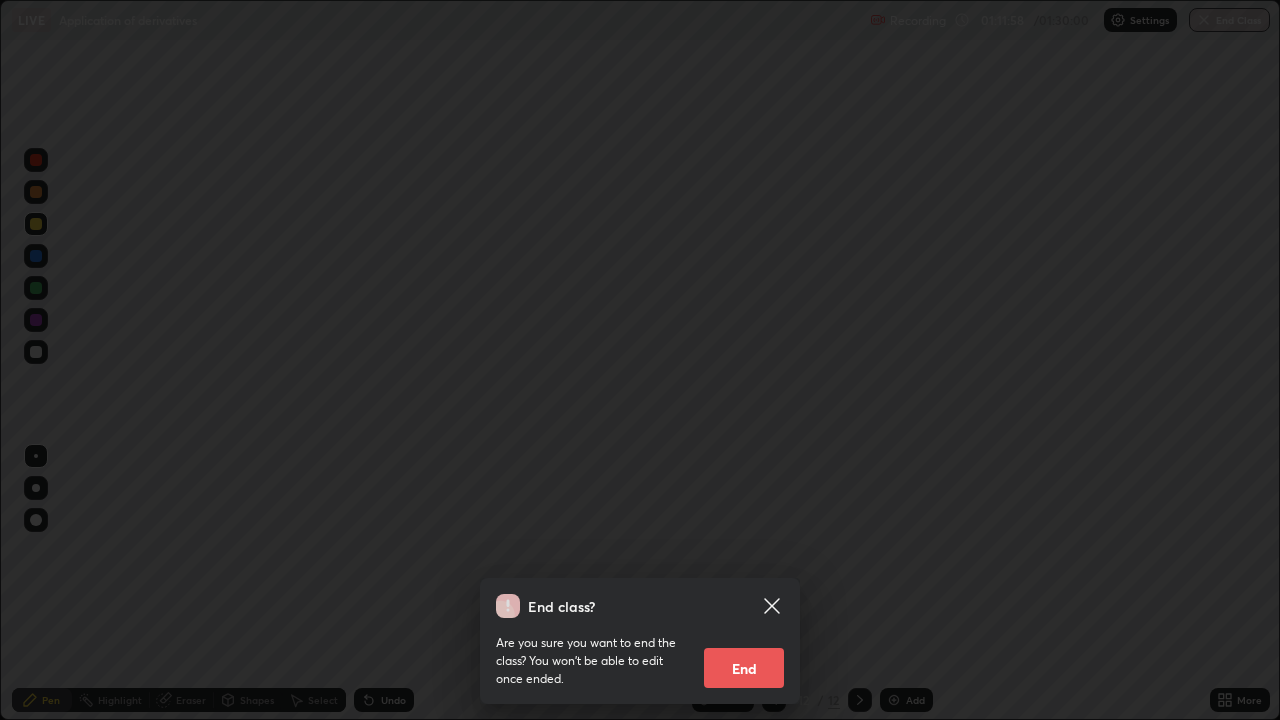 click on "End" at bounding box center [744, 668] 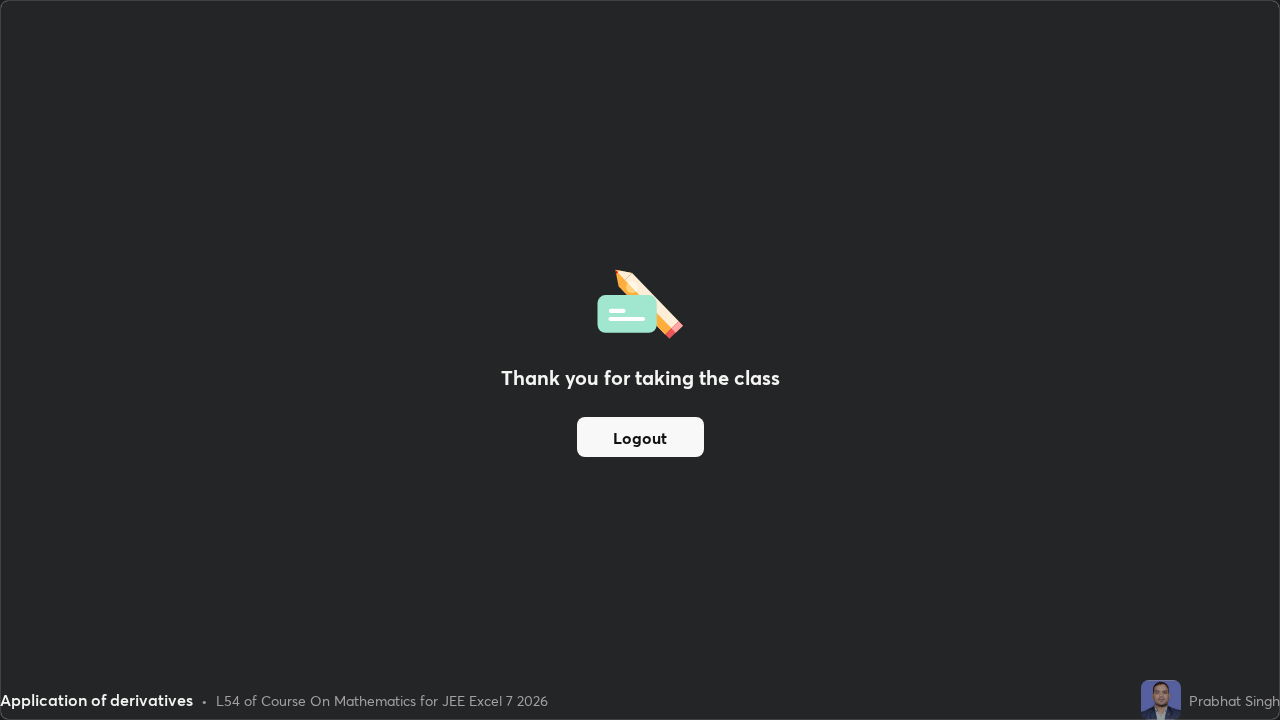 click on "Logout" at bounding box center [640, 437] 